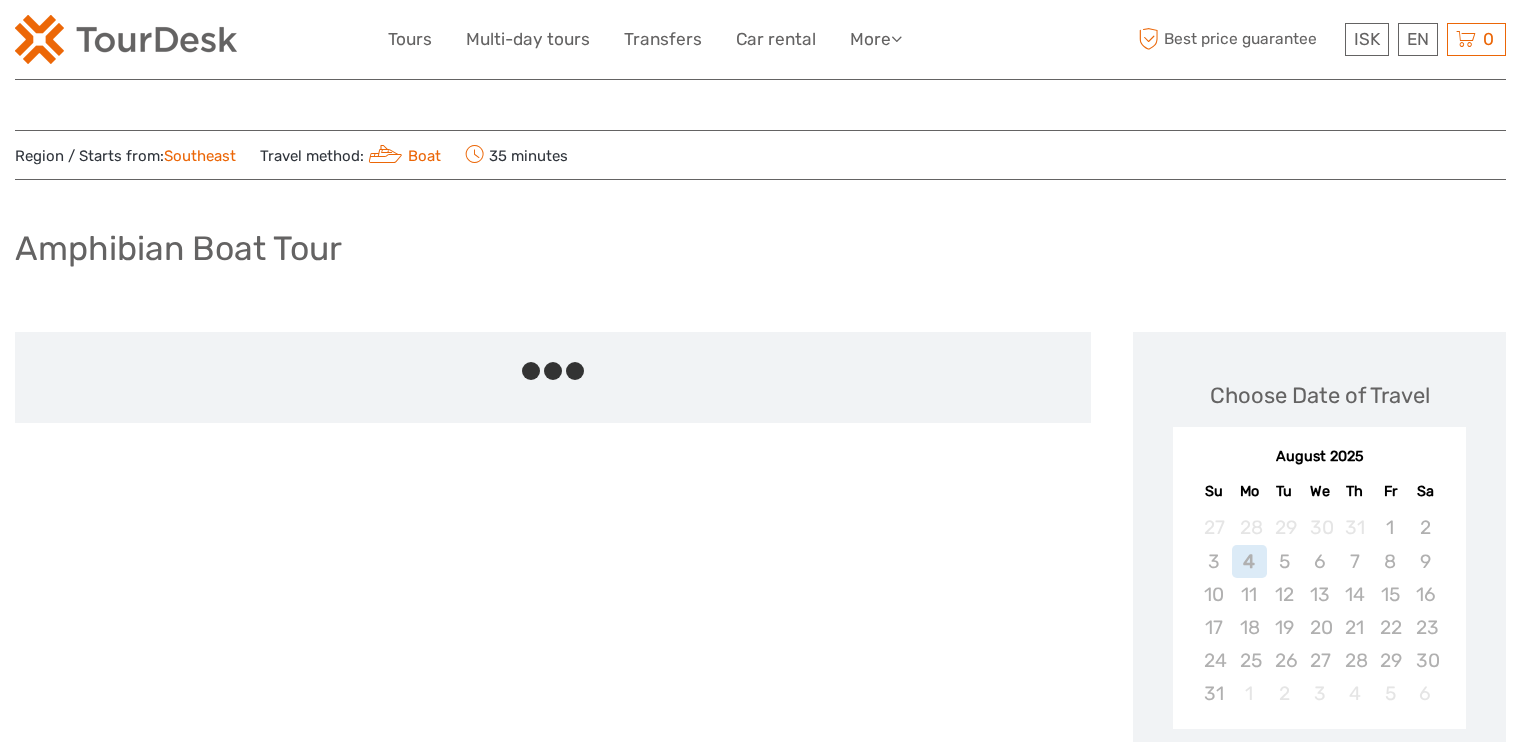 scroll, scrollTop: 0, scrollLeft: 0, axis: both 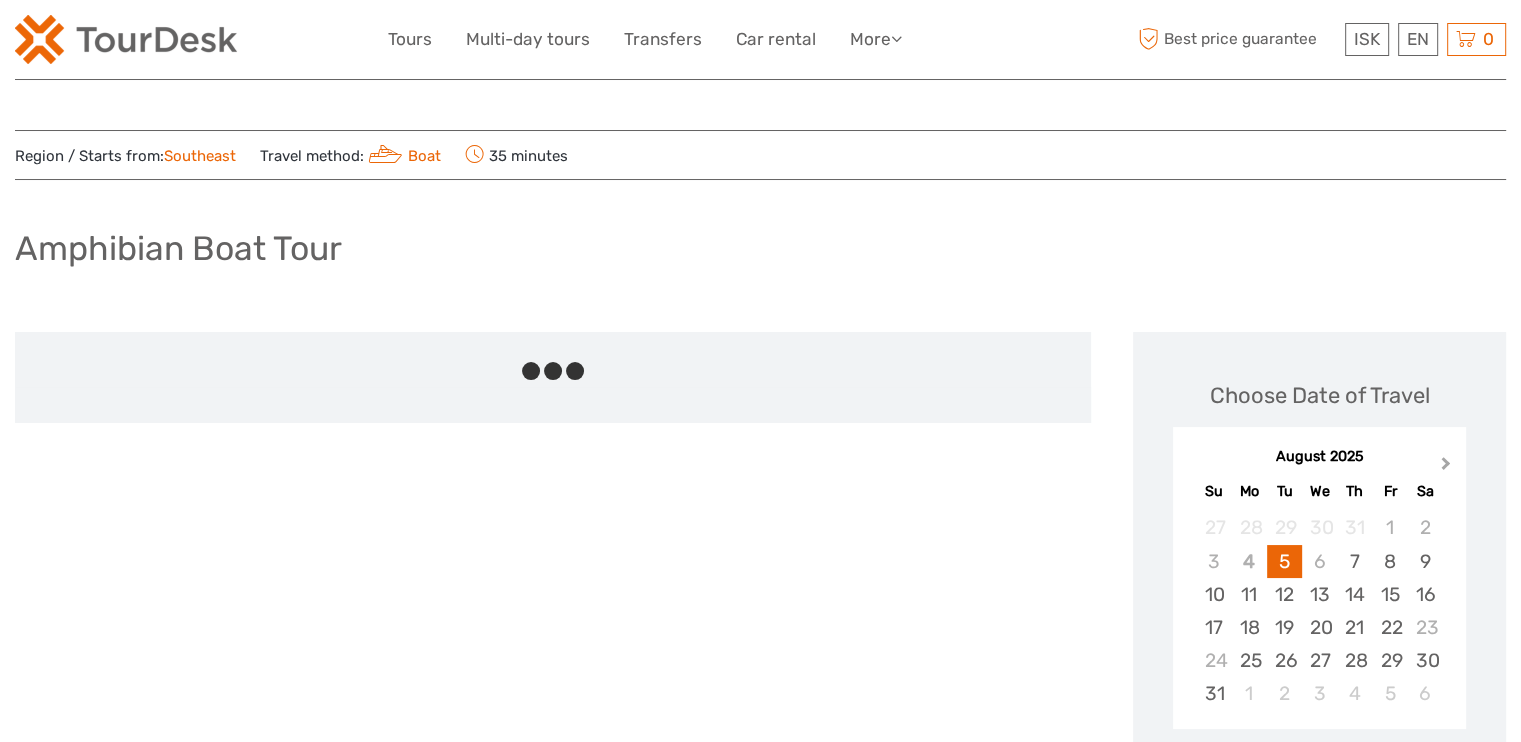 click on "Next Month" at bounding box center (1448, 468) 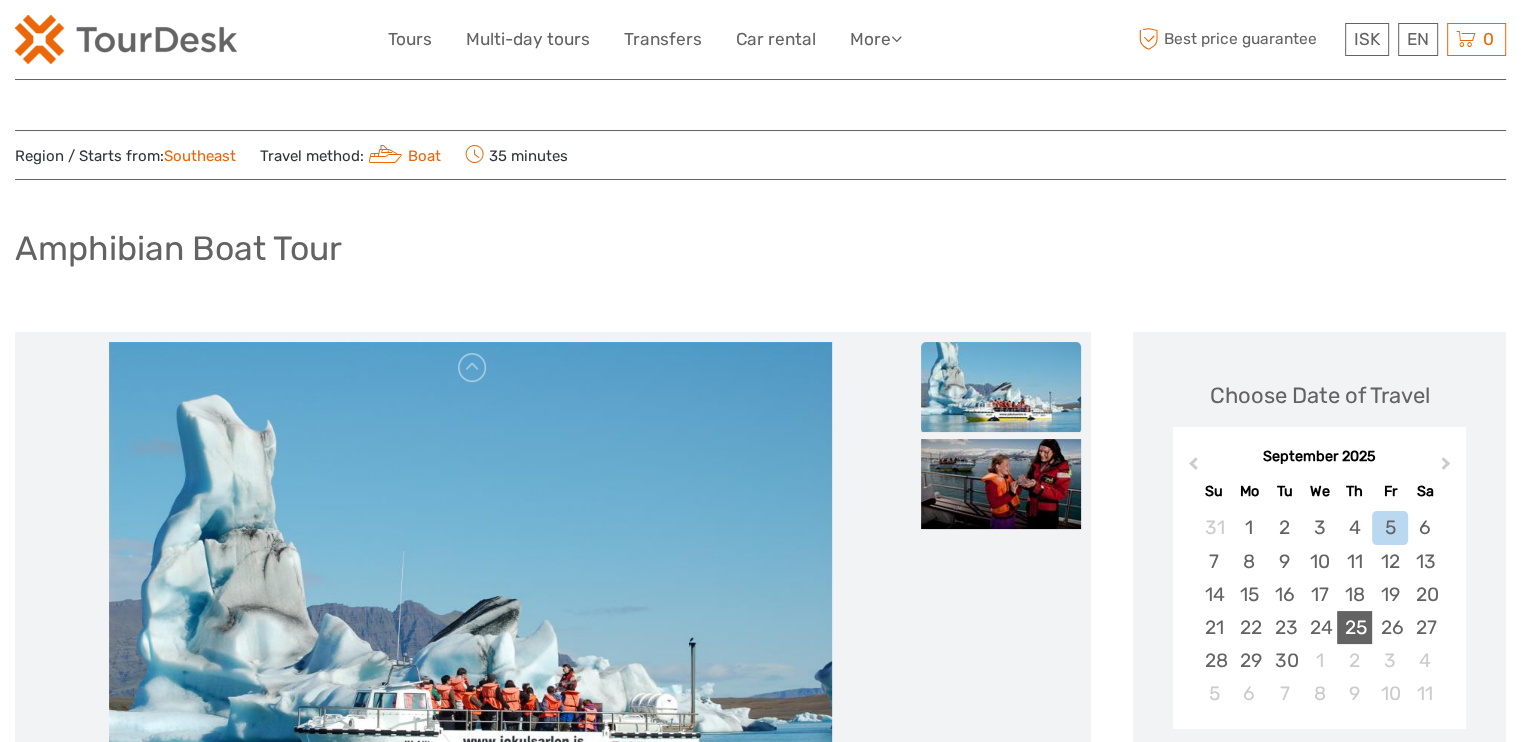 scroll, scrollTop: 0, scrollLeft: 0, axis: both 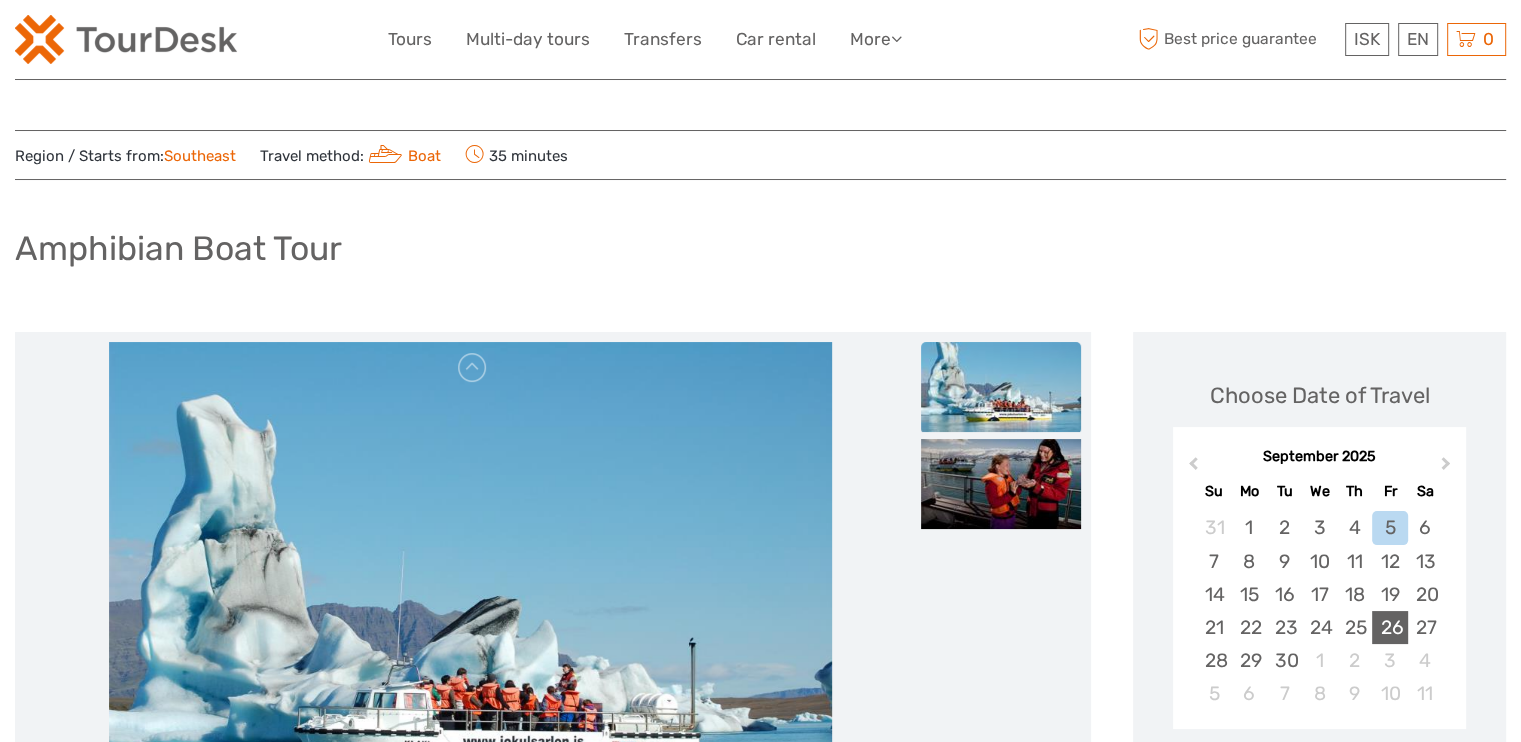 click on "26" at bounding box center (1389, 627) 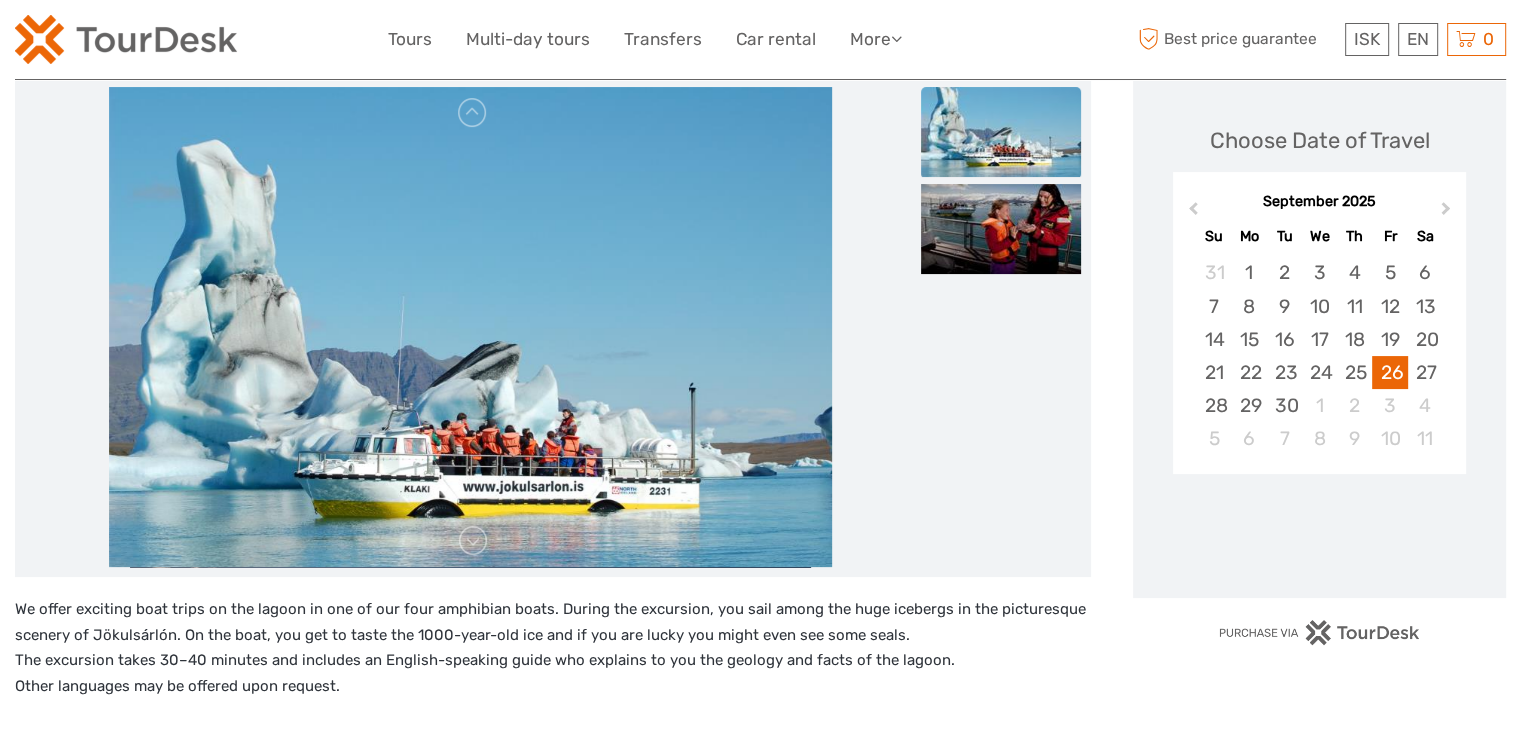 scroll, scrollTop: 400, scrollLeft: 0, axis: vertical 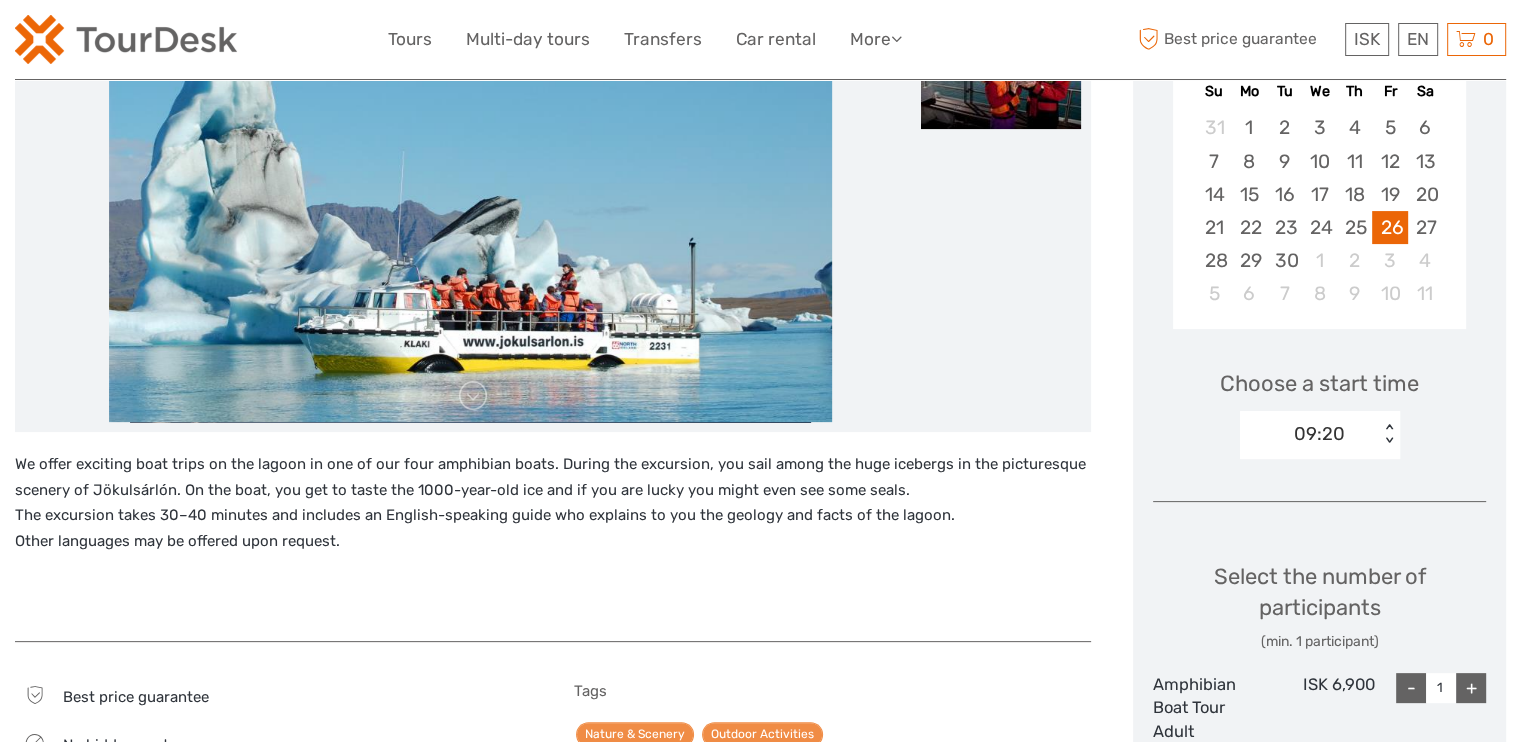 click on "09:20 < >" at bounding box center [1320, 435] 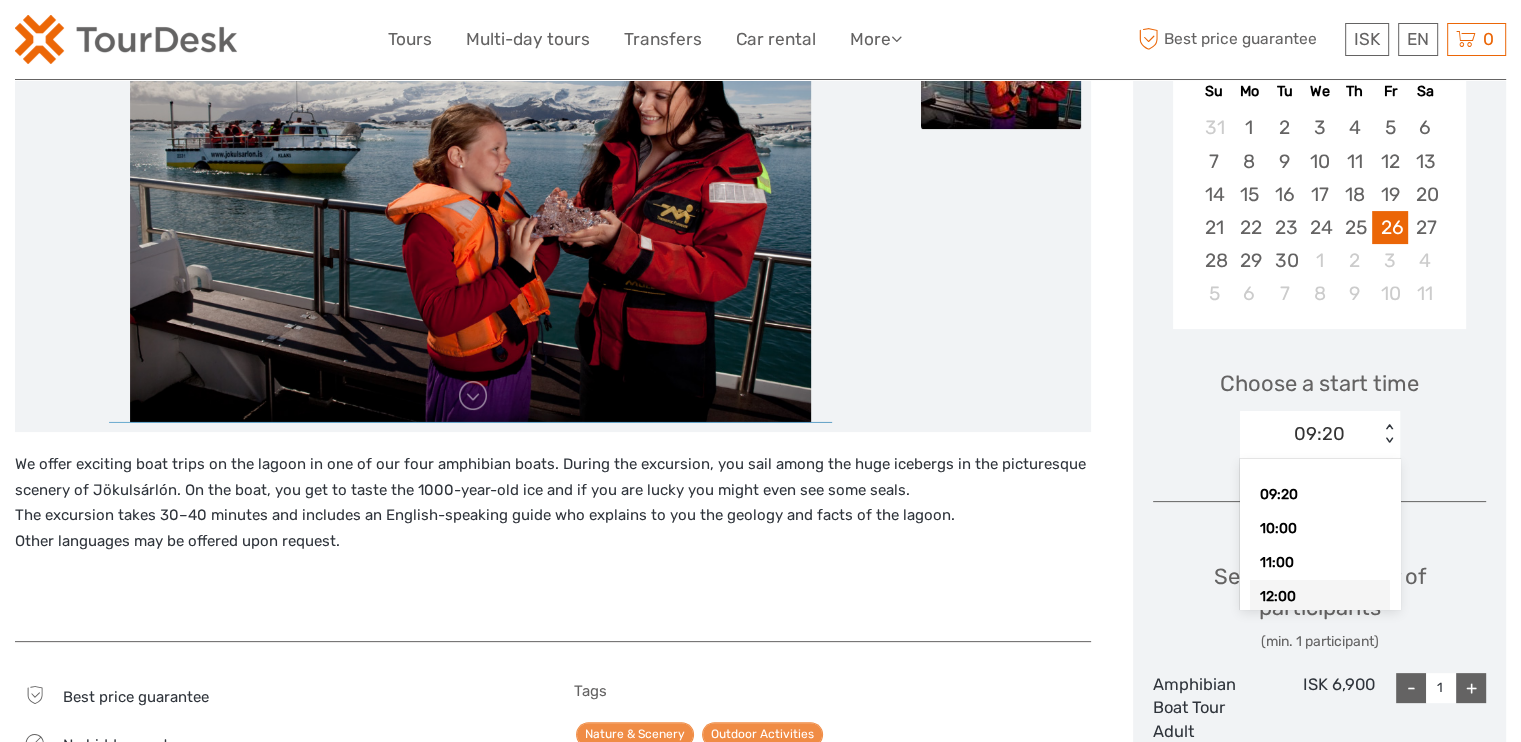 scroll, scrollTop: 40, scrollLeft: 0, axis: vertical 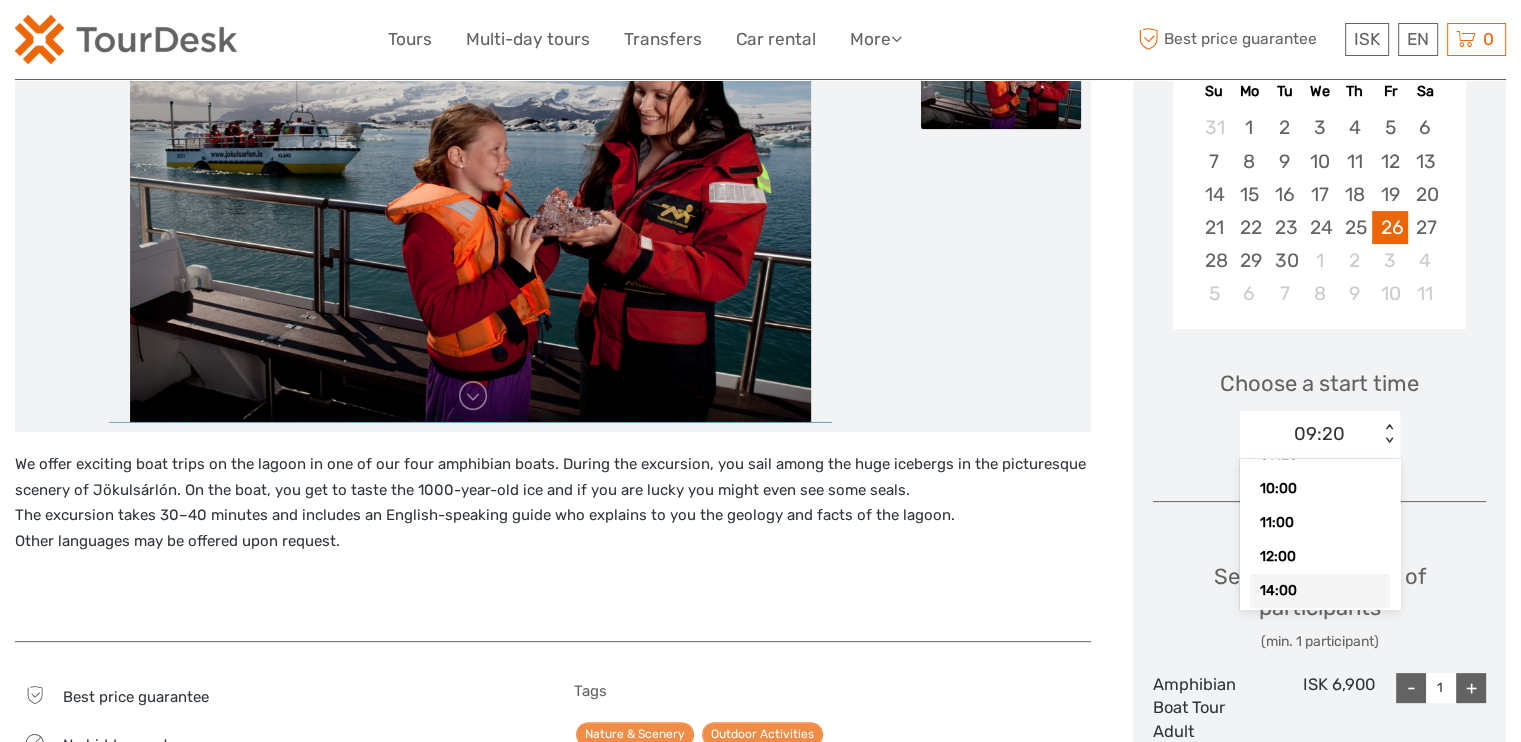 click on "14:00" at bounding box center (1320, 591) 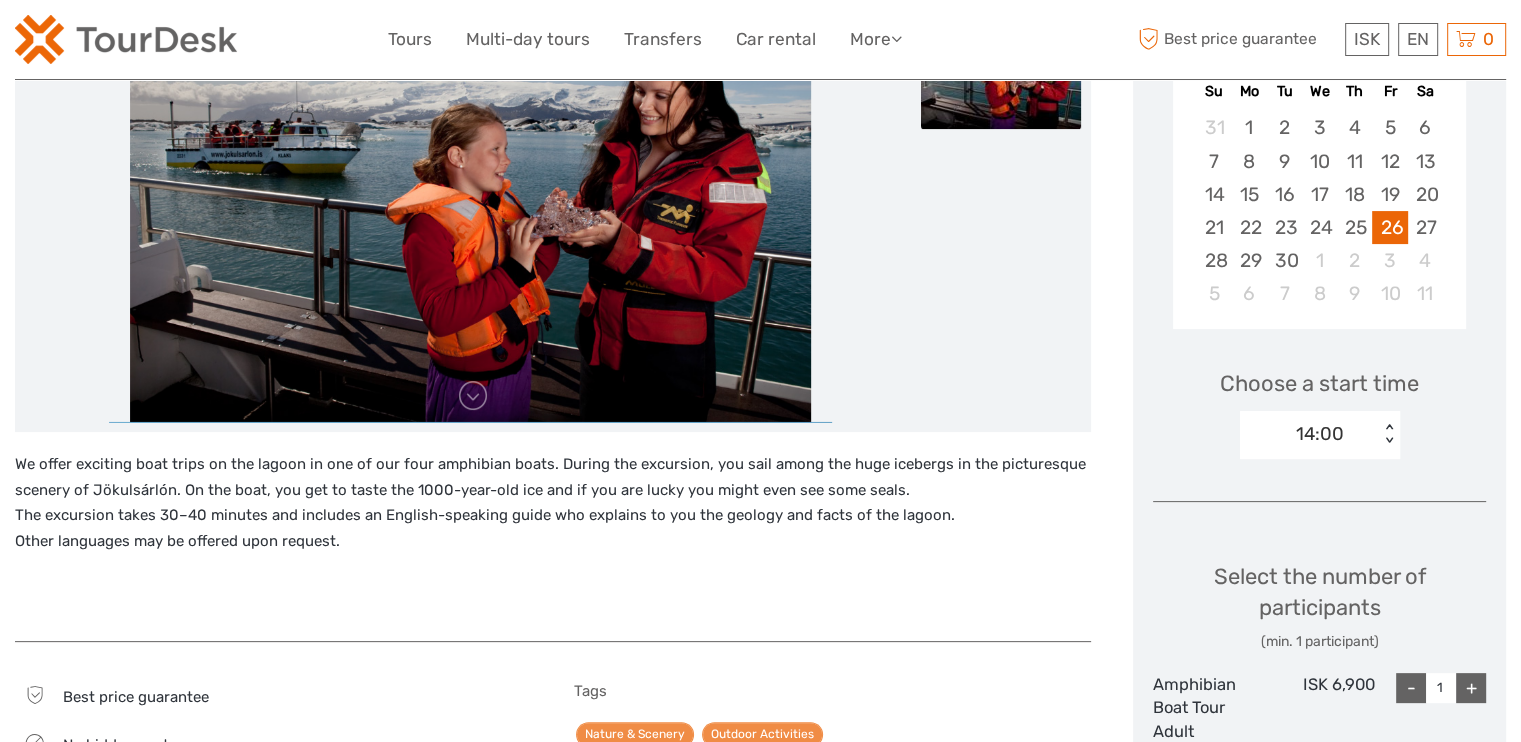 click on "+" at bounding box center (1471, 688) 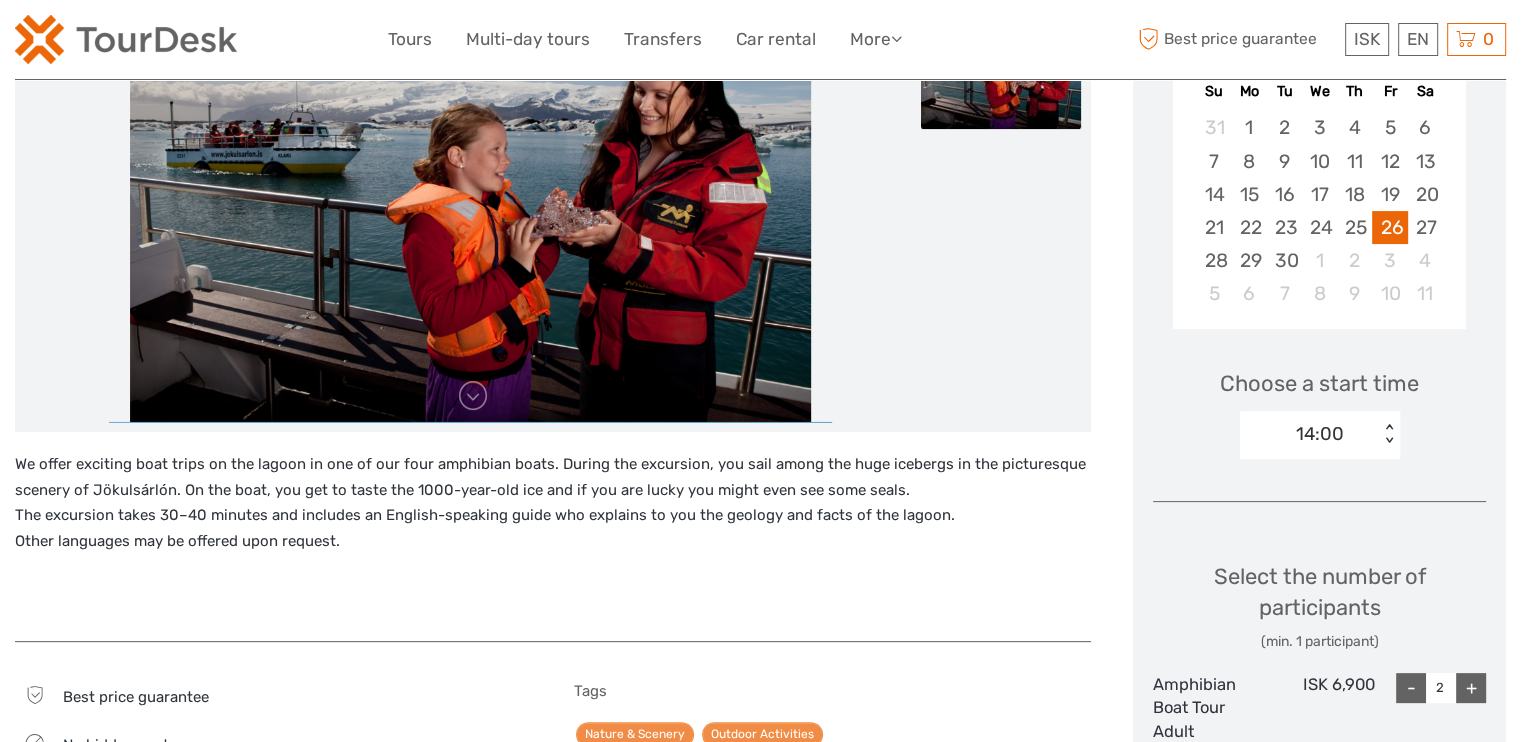 click on "+" at bounding box center [1471, 688] 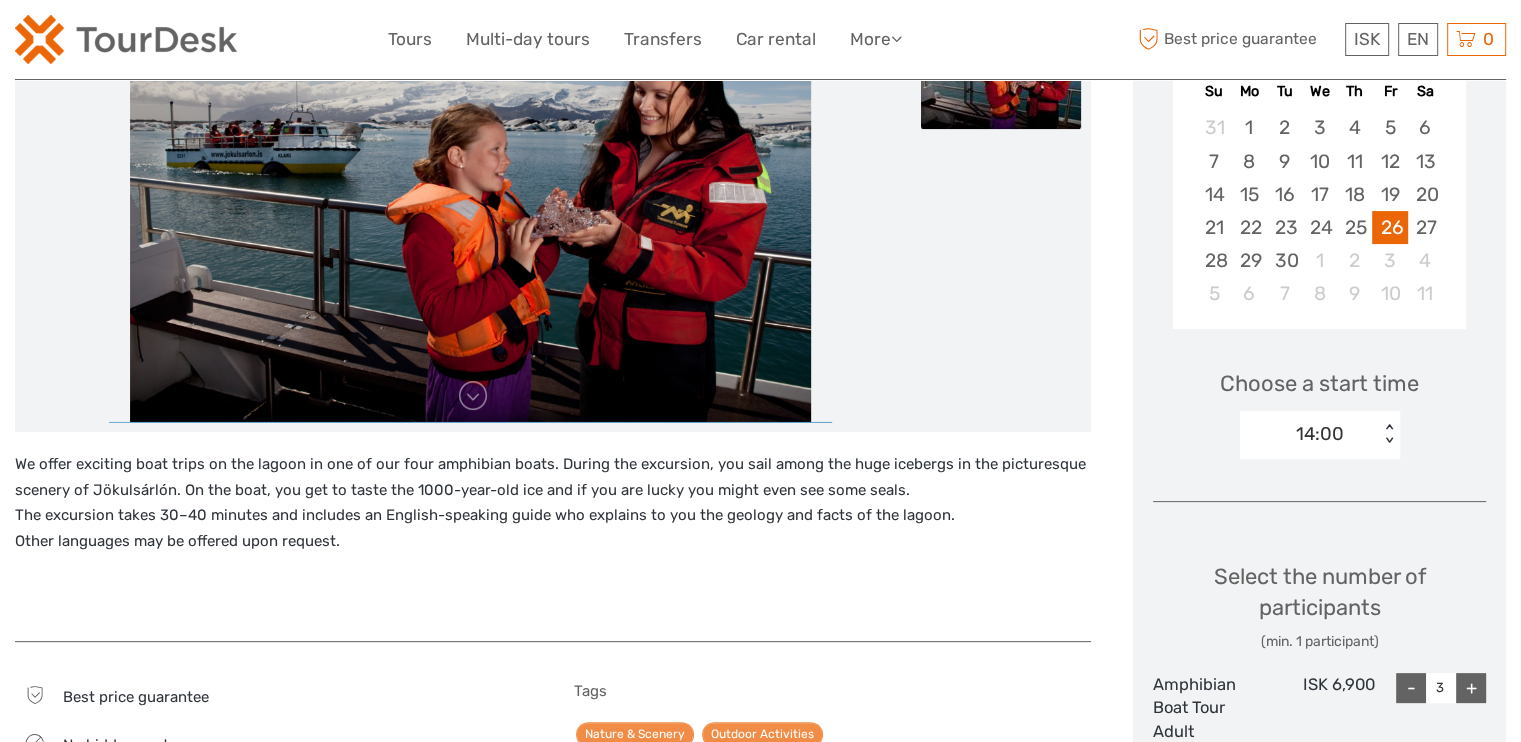 click on "+" at bounding box center [1471, 688] 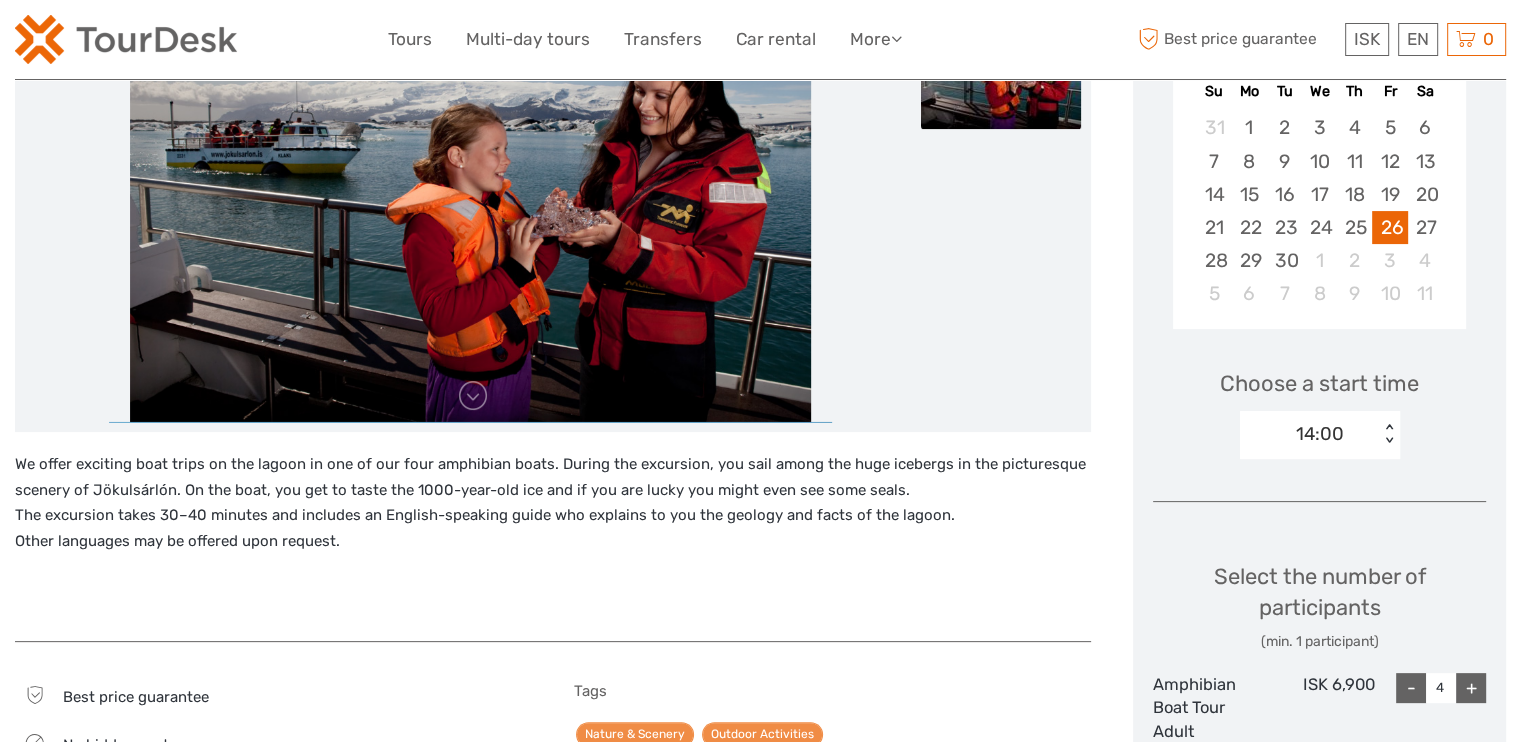 click on "+" at bounding box center (1471, 688) 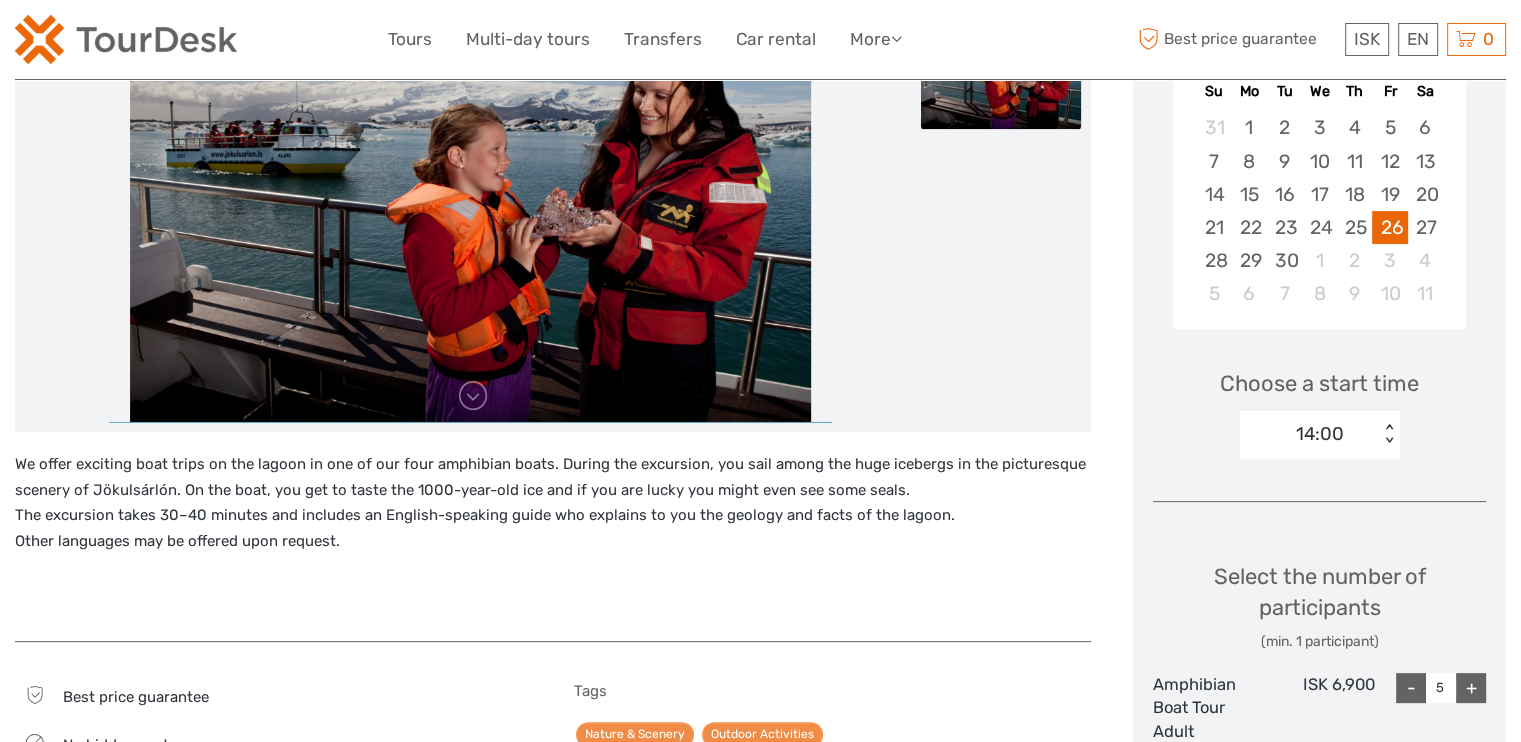click on "+" at bounding box center [1471, 688] 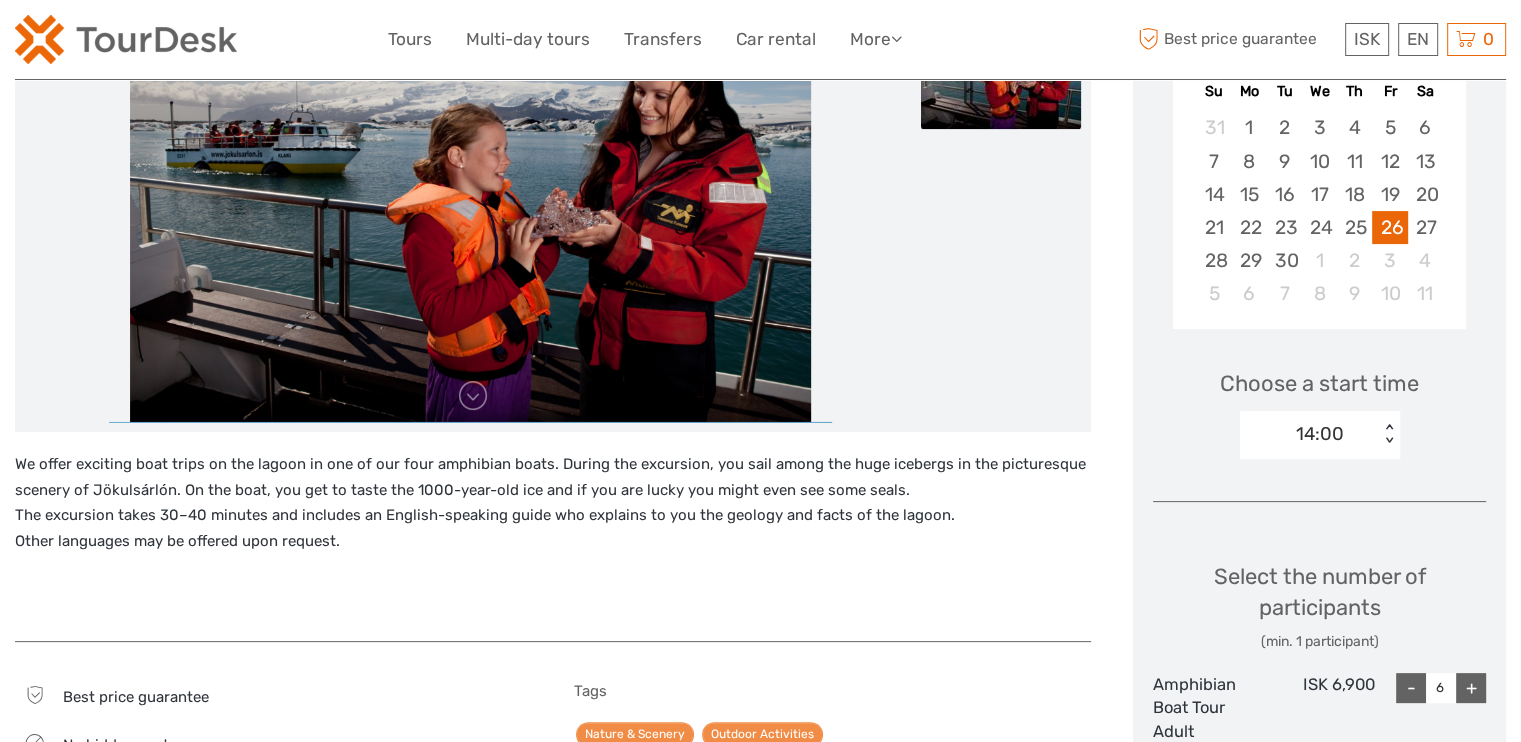 click on "+" at bounding box center [1471, 688] 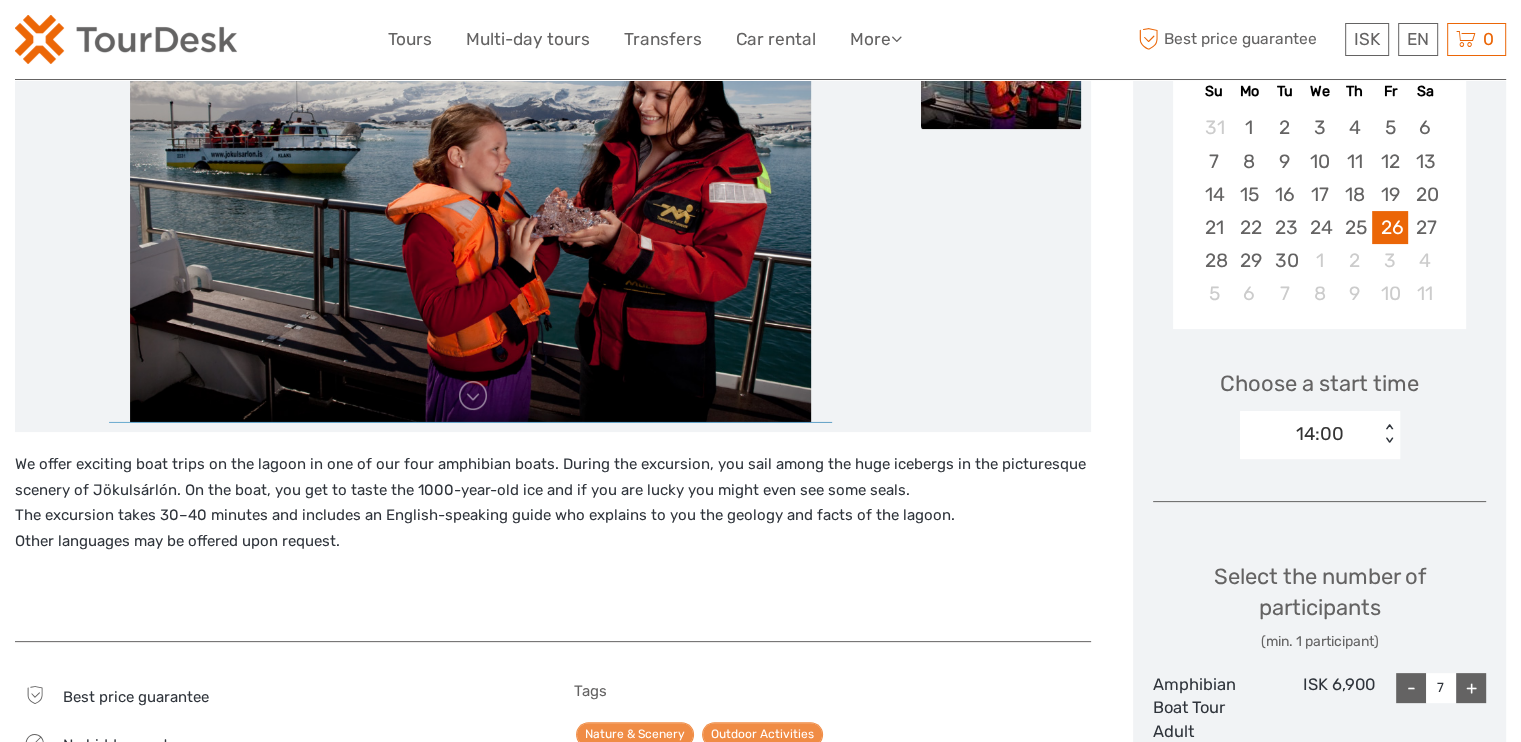 click on "+" at bounding box center [1471, 688] 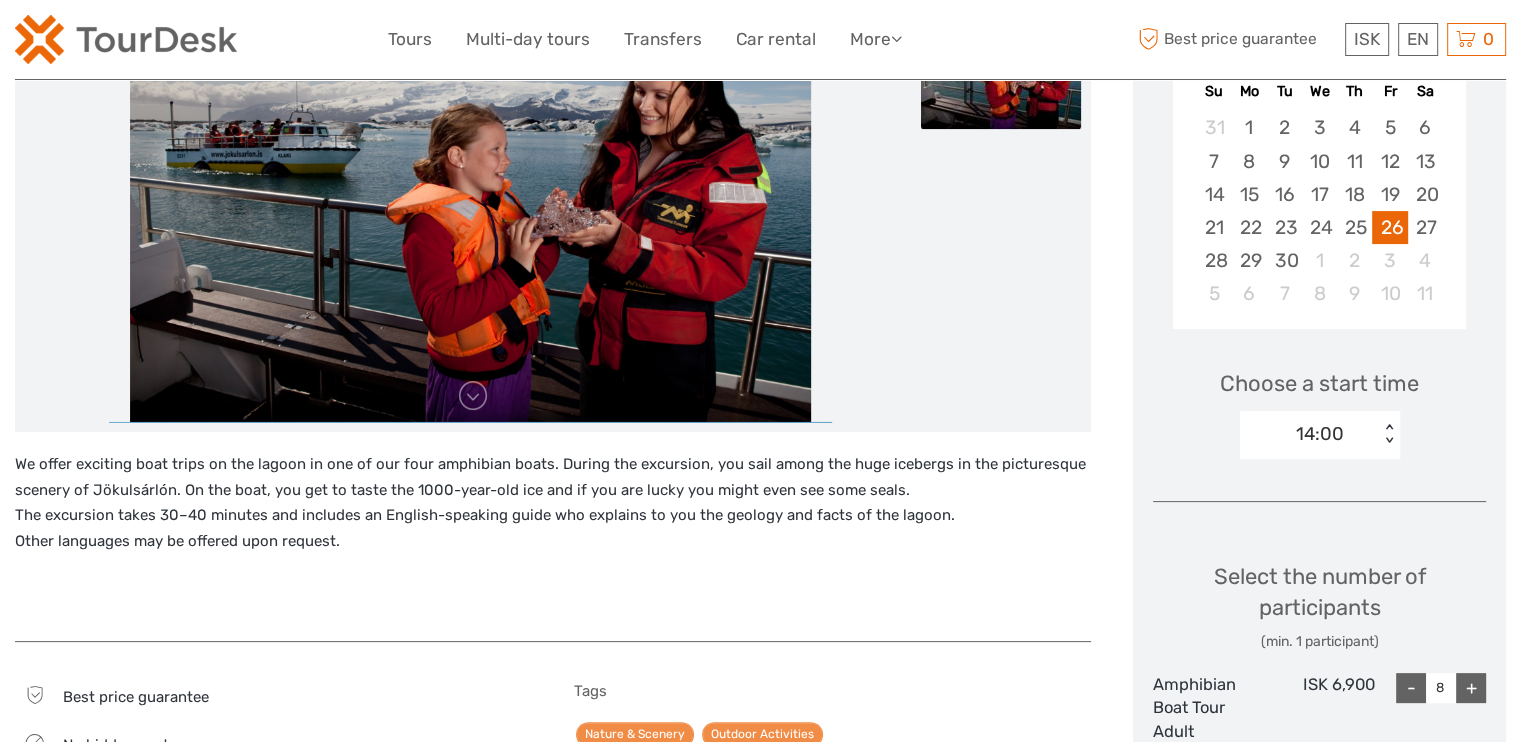 click on "+" at bounding box center (1471, 688) 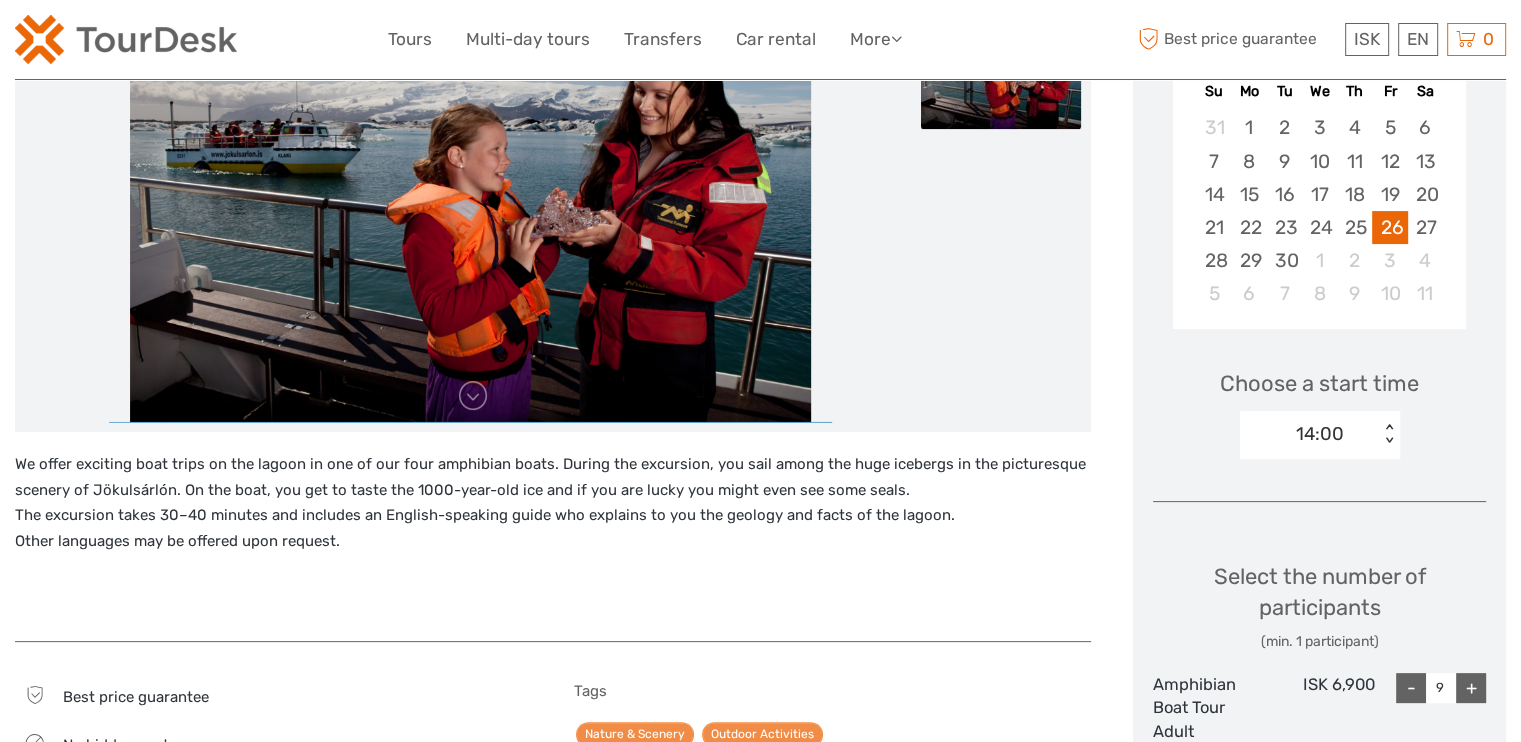 click on "+" at bounding box center [1471, 688] 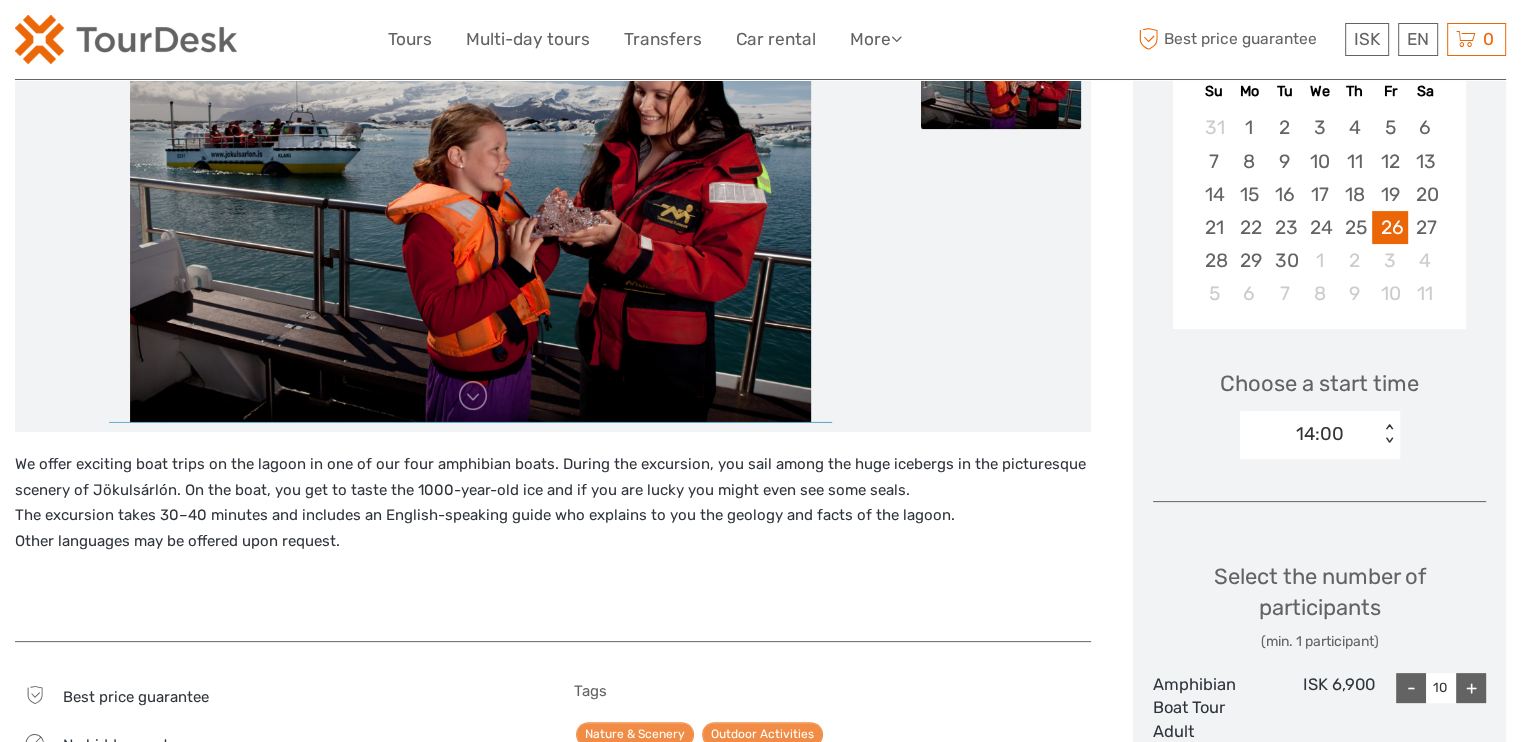 click on "+" at bounding box center (1471, 688) 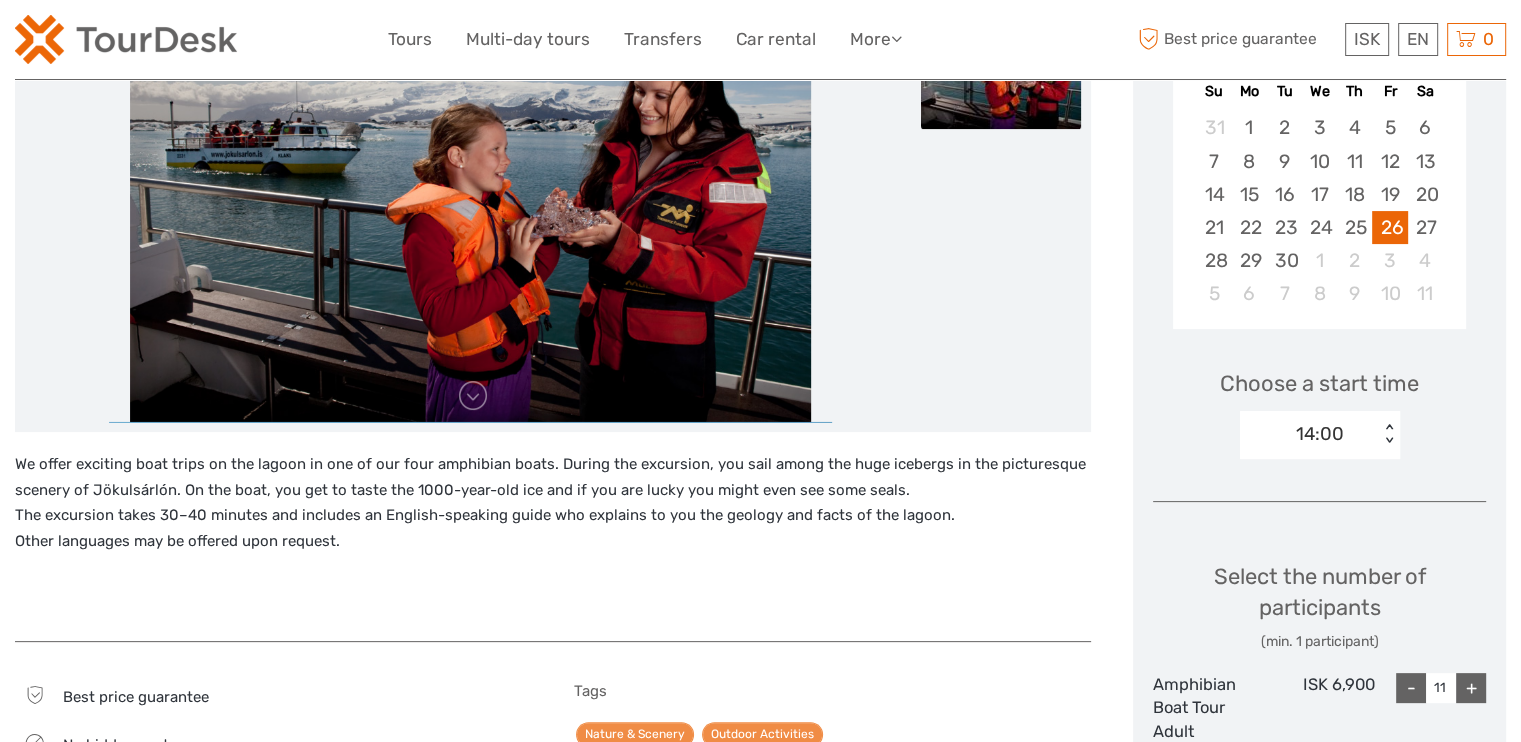 click on "+" at bounding box center (1471, 688) 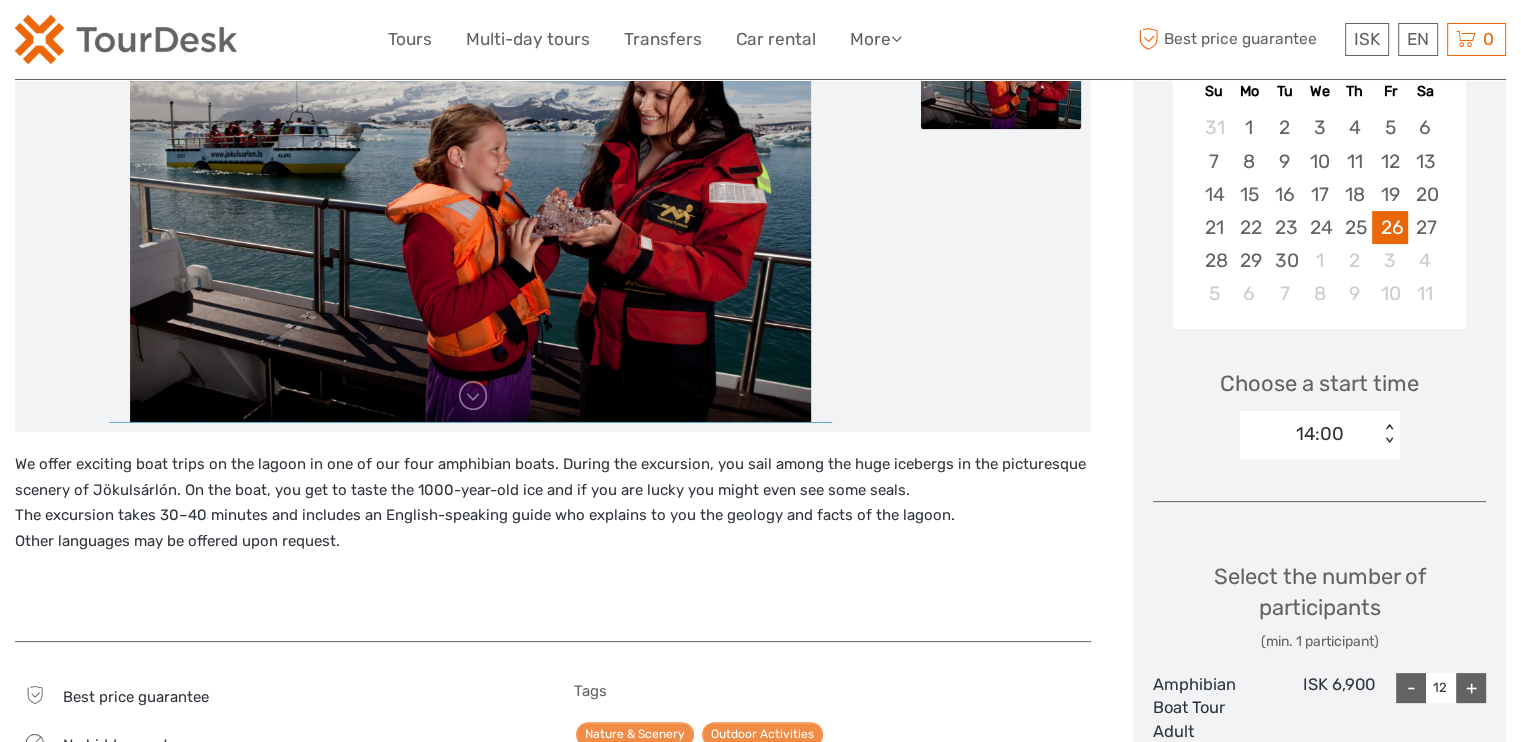 click on "+" at bounding box center (1471, 688) 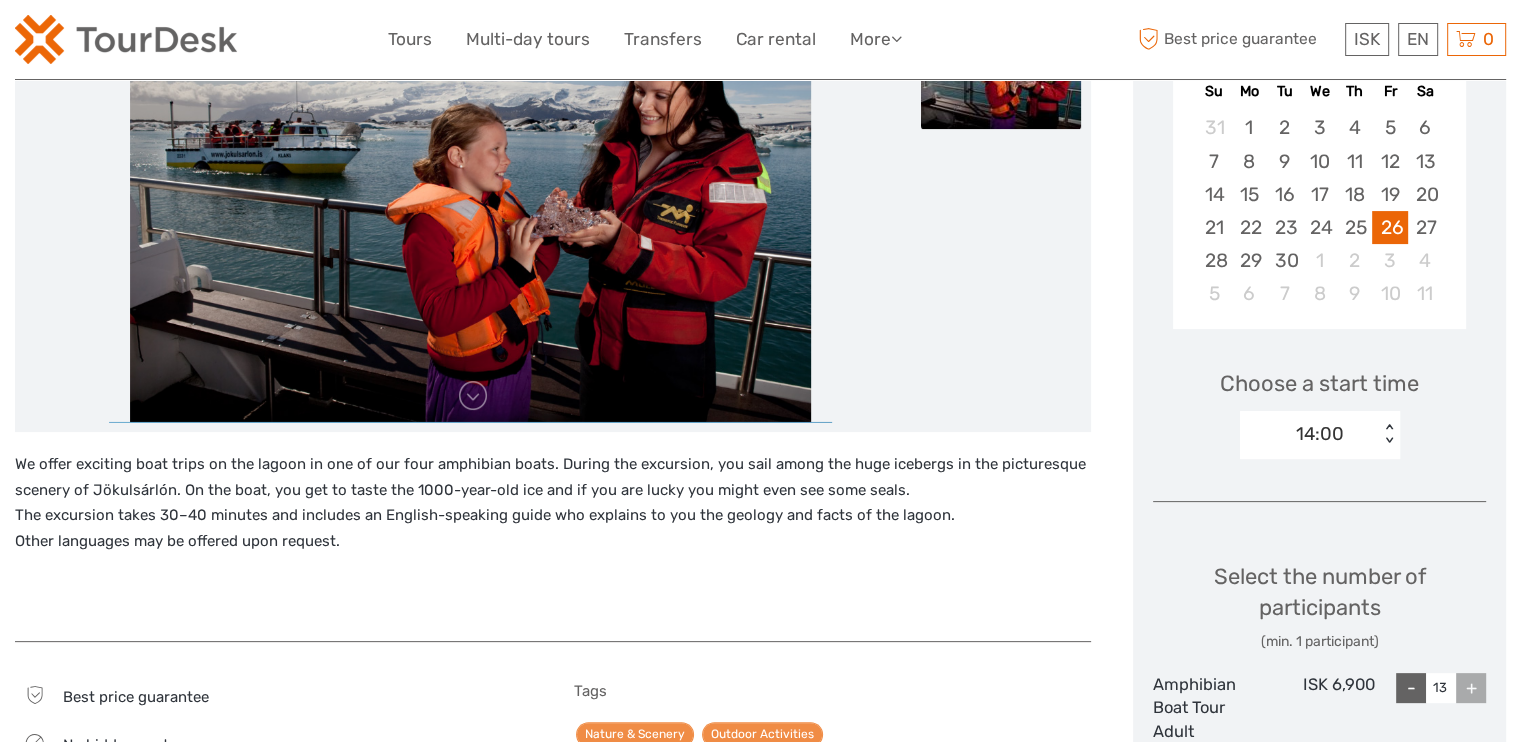 click on "+" at bounding box center [1471, 688] 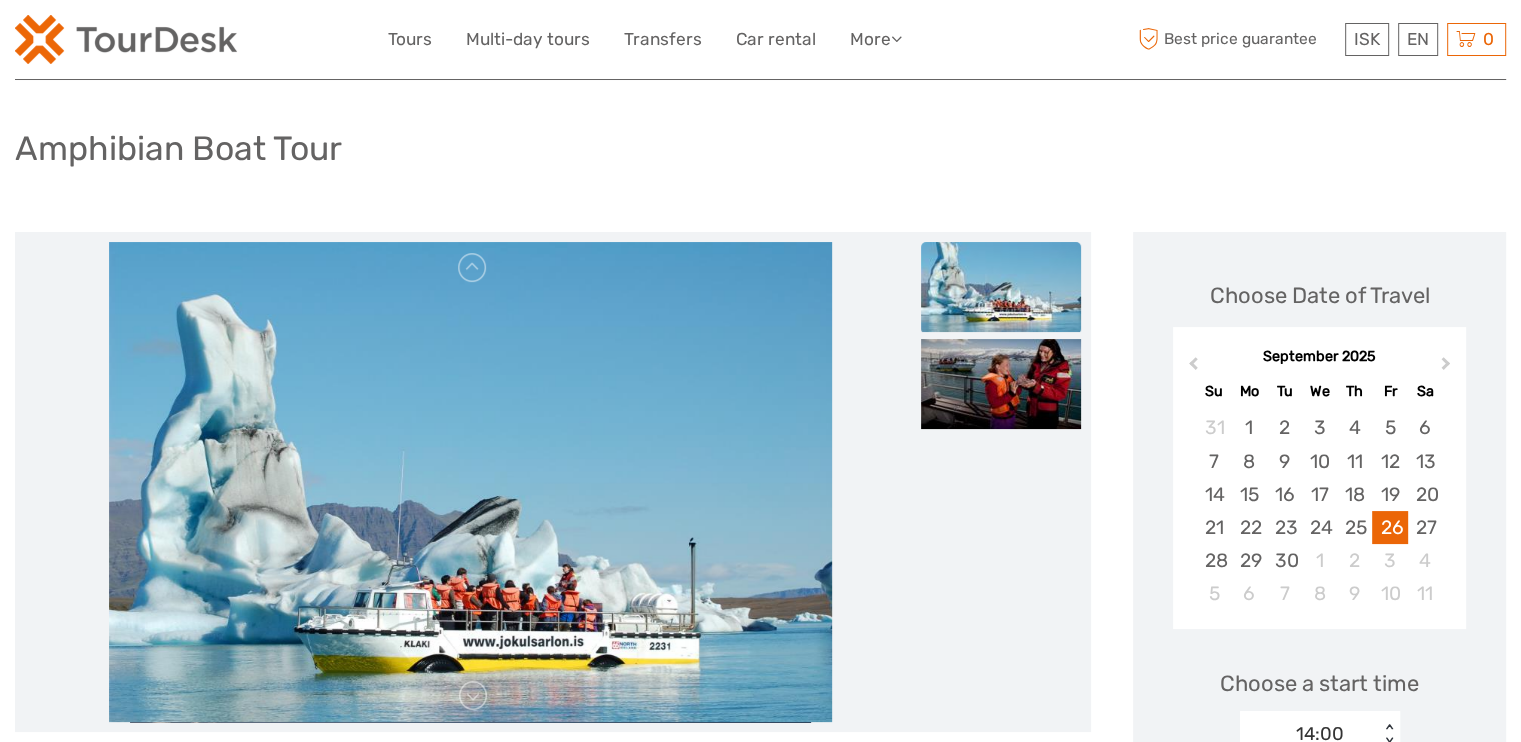 scroll, scrollTop: 400, scrollLeft: 0, axis: vertical 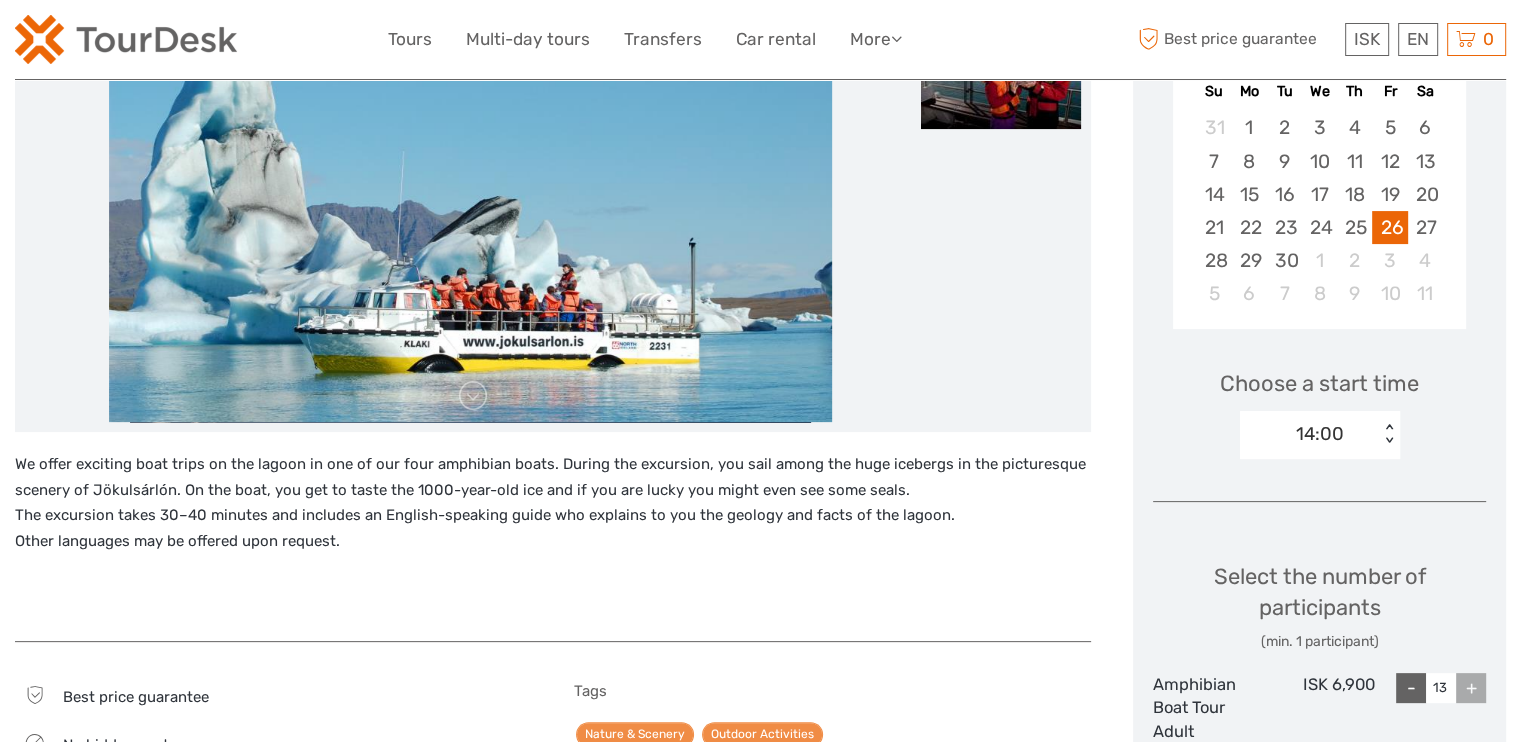 click on "-" at bounding box center [1411, 688] 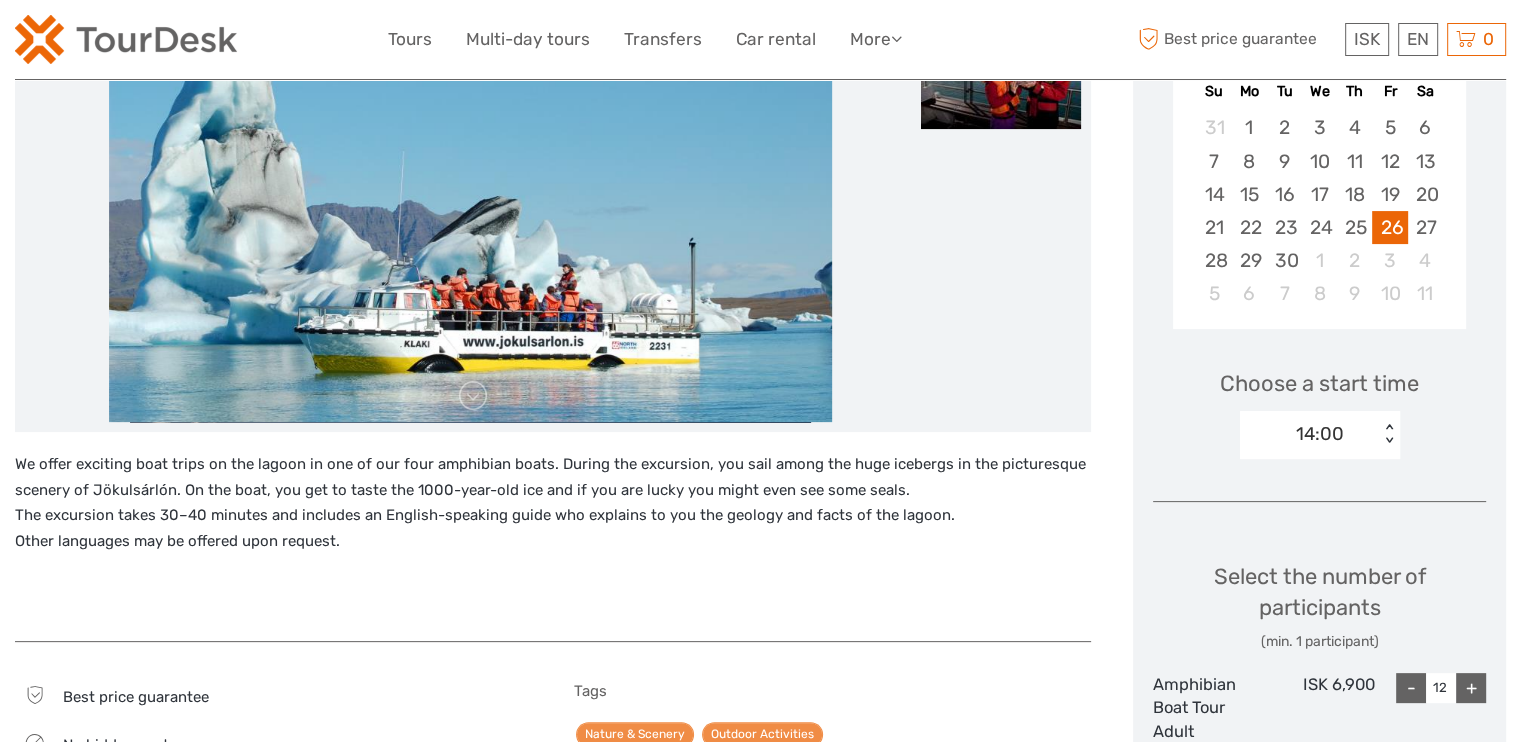 click on "-" at bounding box center [1411, 688] 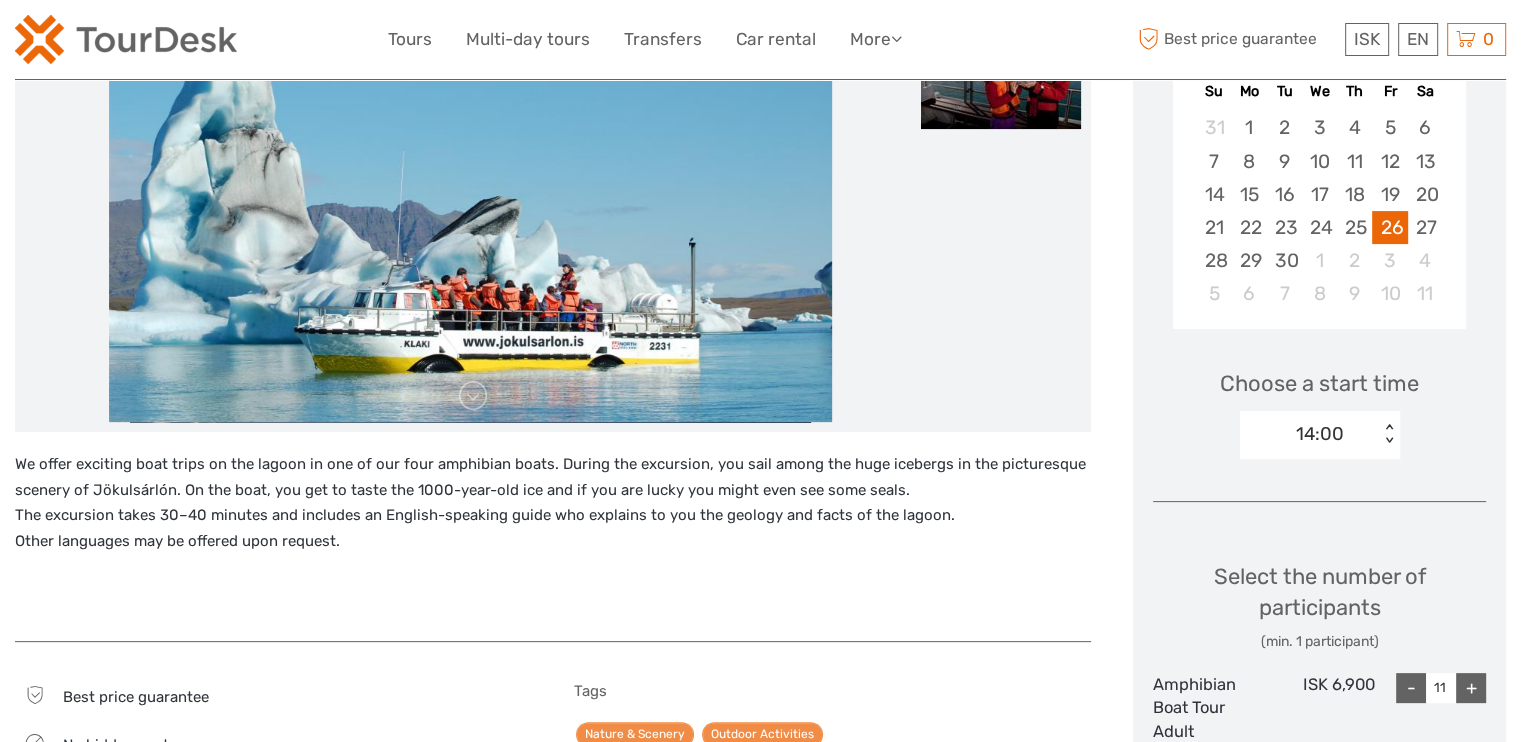 click on "-" at bounding box center (1411, 688) 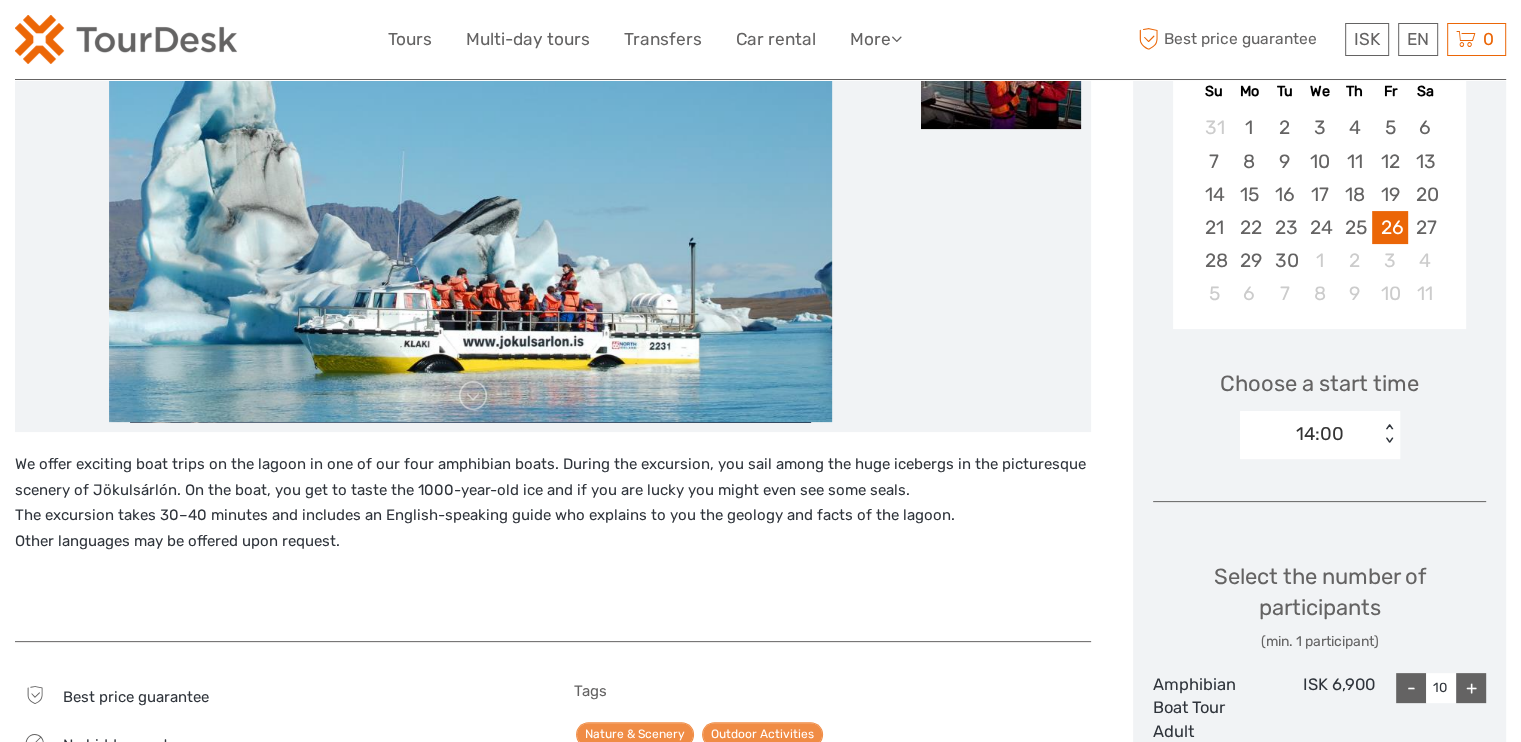 click on "-" at bounding box center (1411, 688) 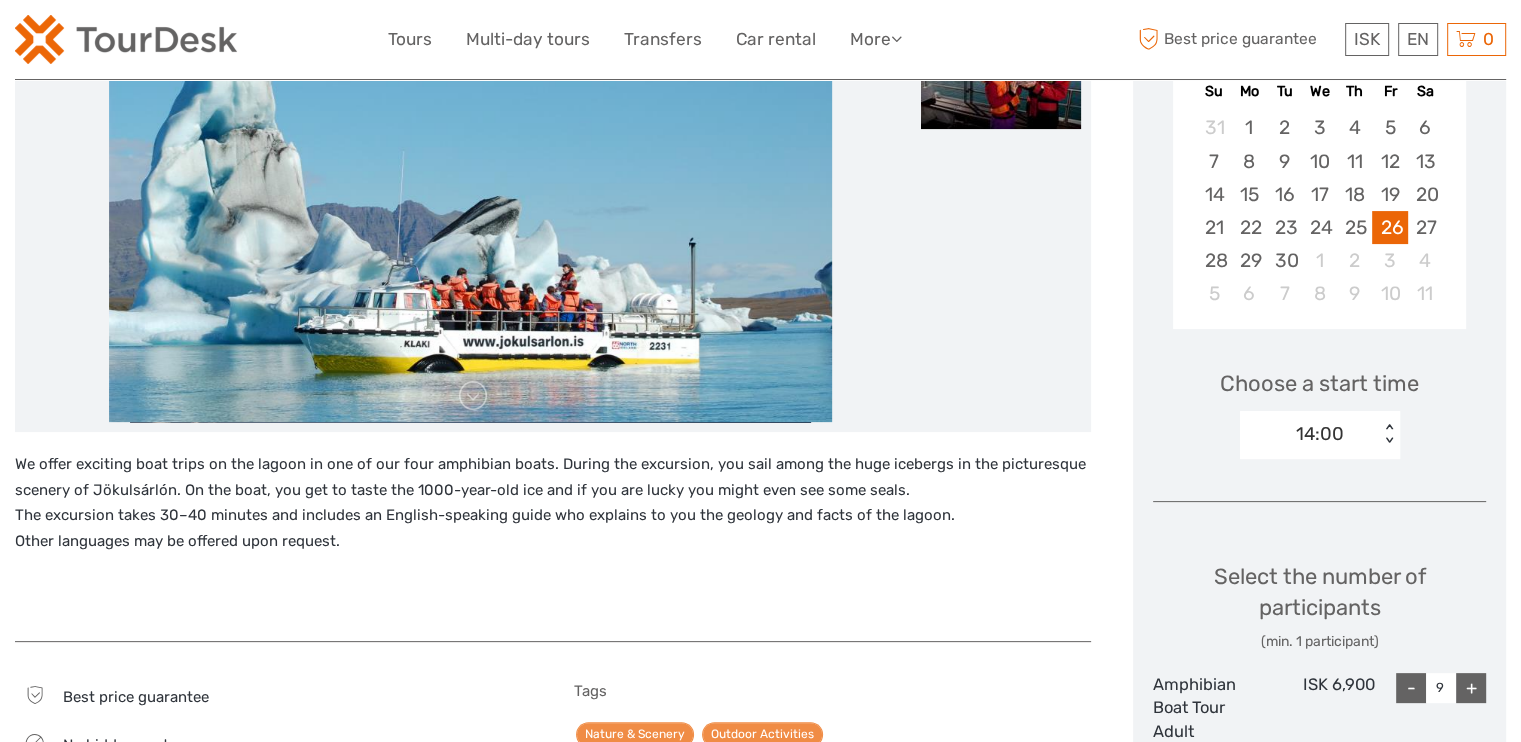 click on "-" at bounding box center (1411, 688) 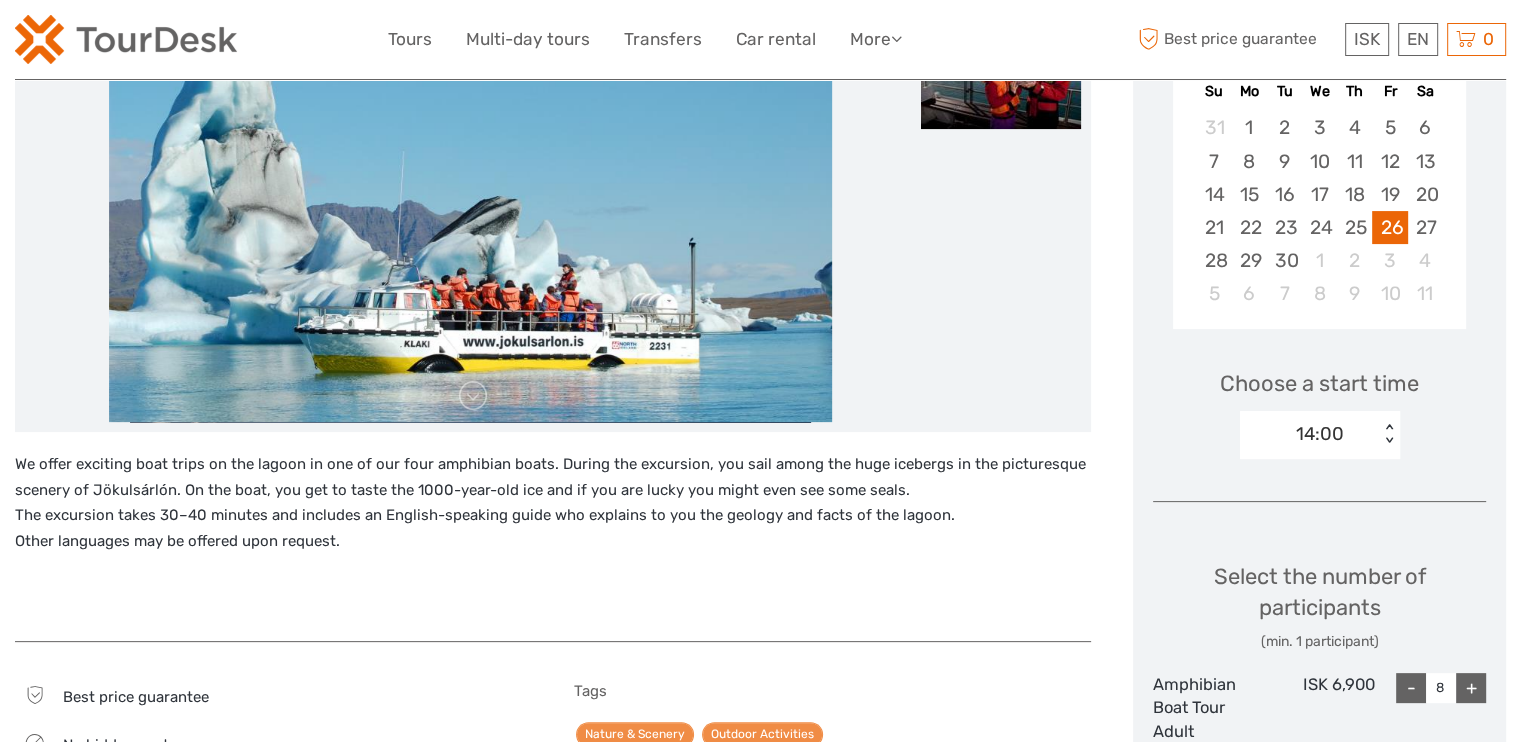 click on "-" at bounding box center (1411, 688) 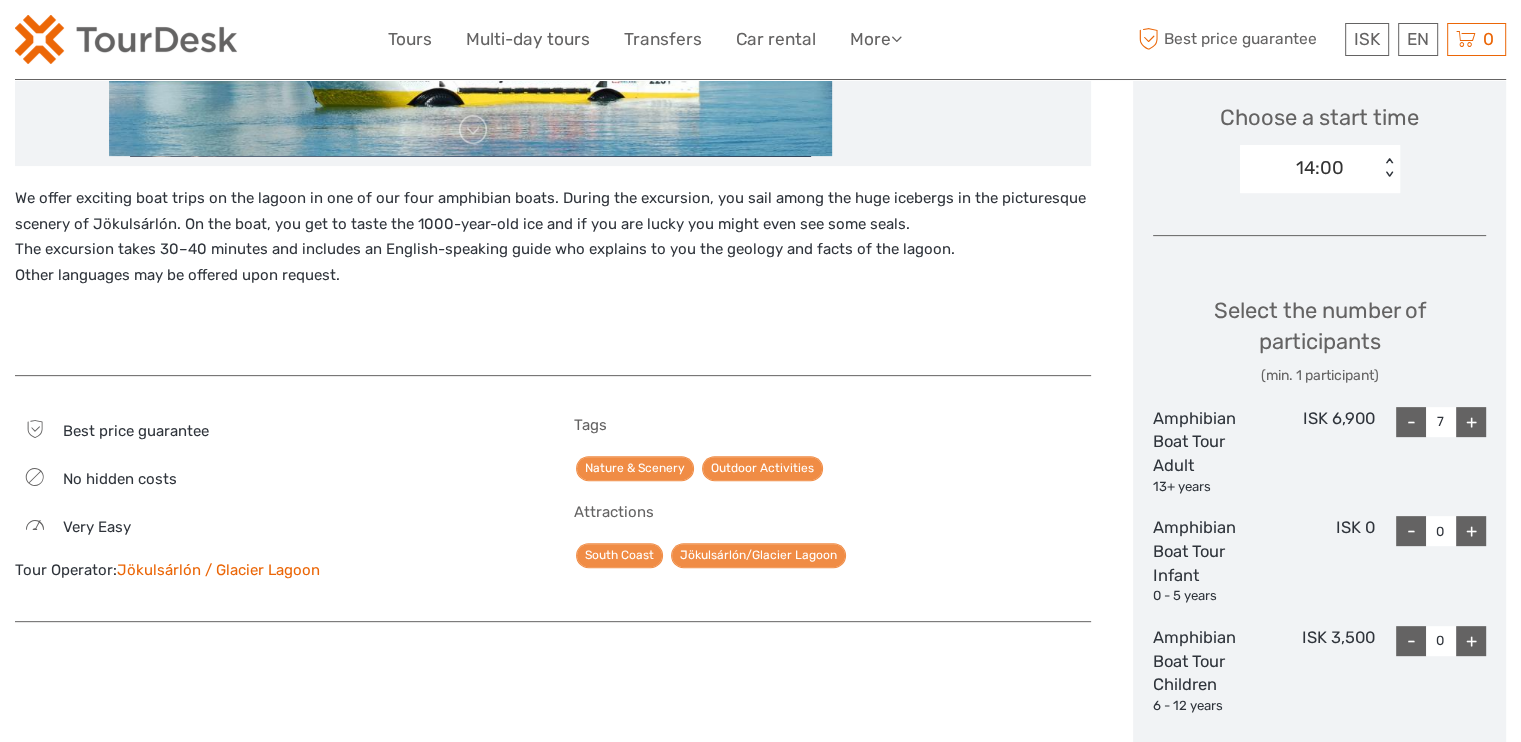 scroll, scrollTop: 800, scrollLeft: 0, axis: vertical 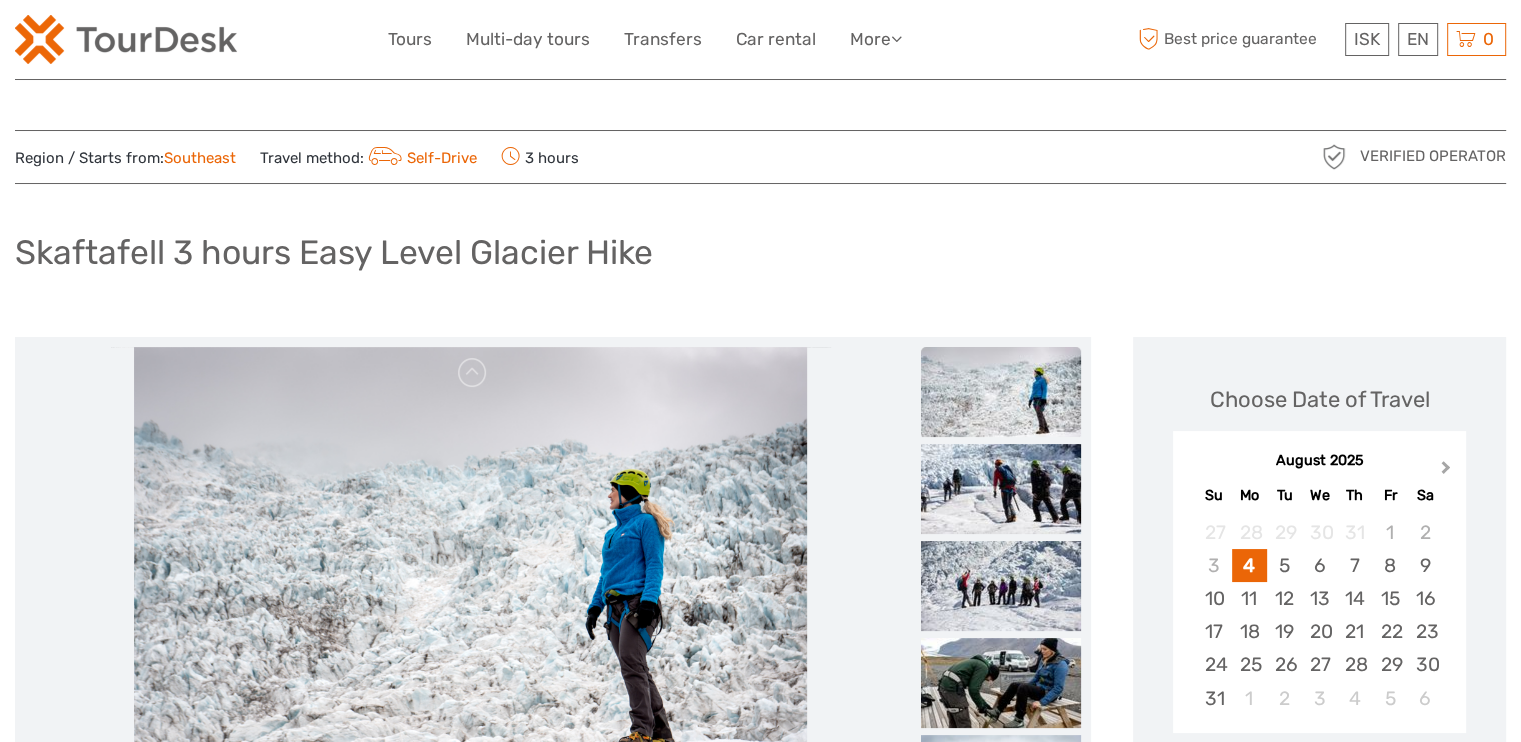 click on "Next Month" at bounding box center [1448, 472] 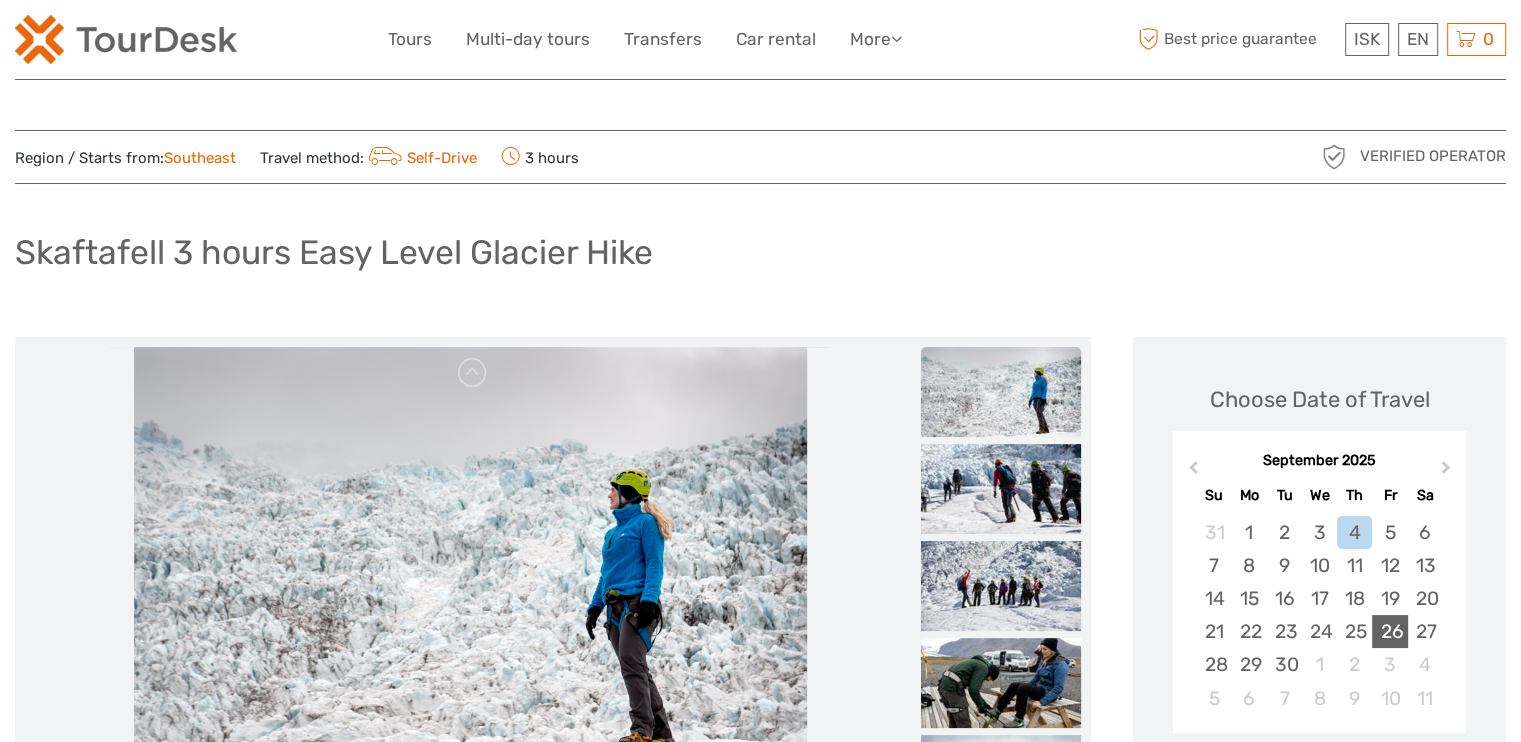 click on "26" at bounding box center [1389, 631] 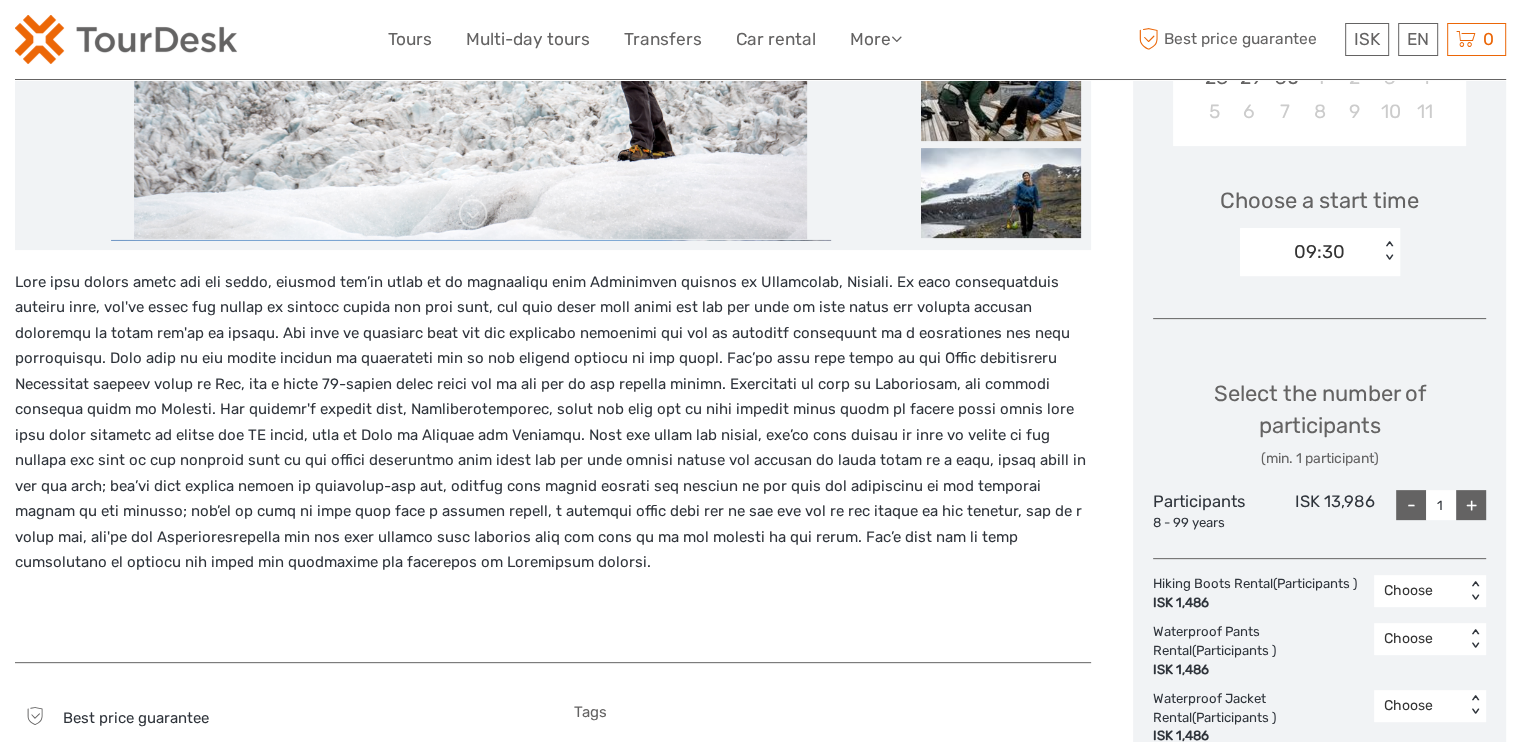 scroll, scrollTop: 600, scrollLeft: 0, axis: vertical 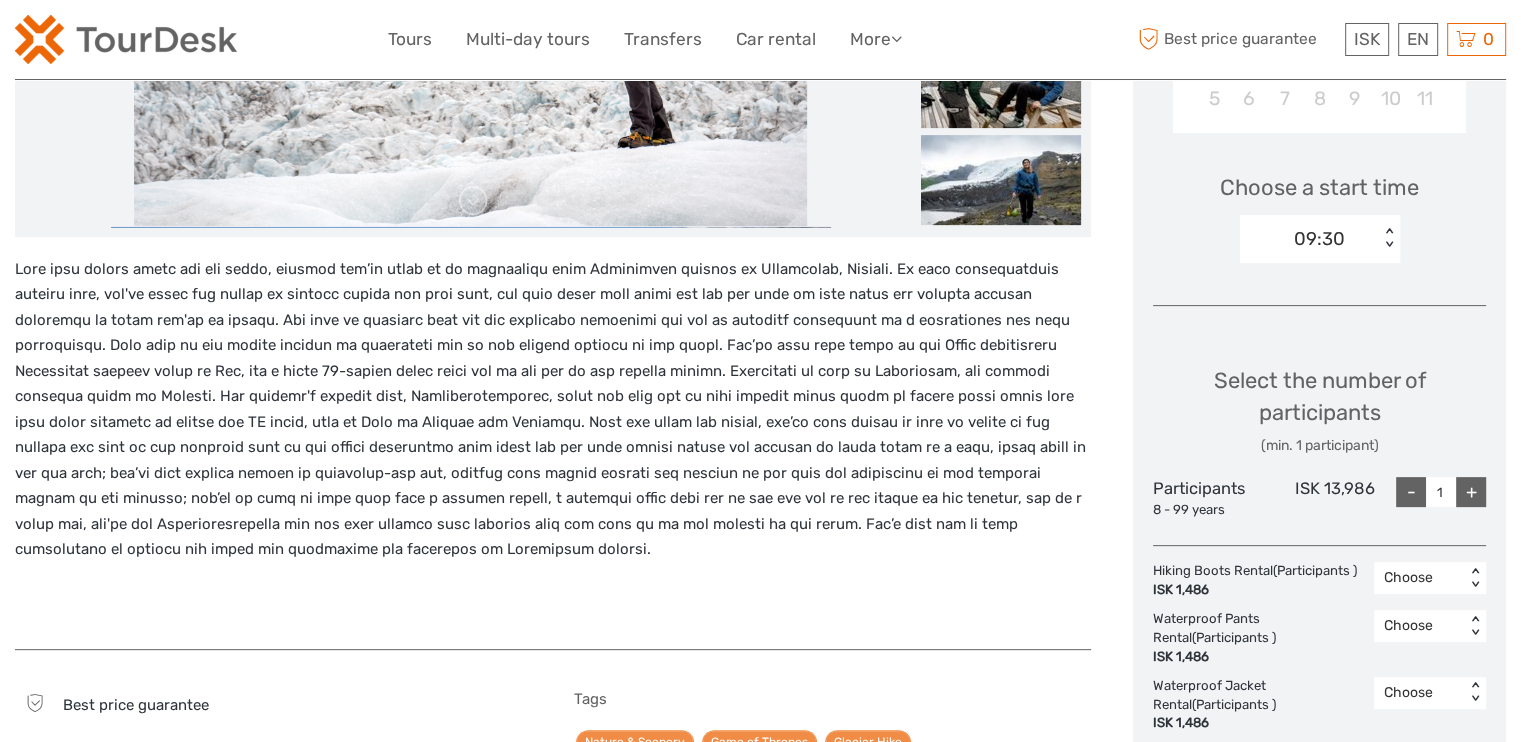 click on "+" at bounding box center [1471, 492] 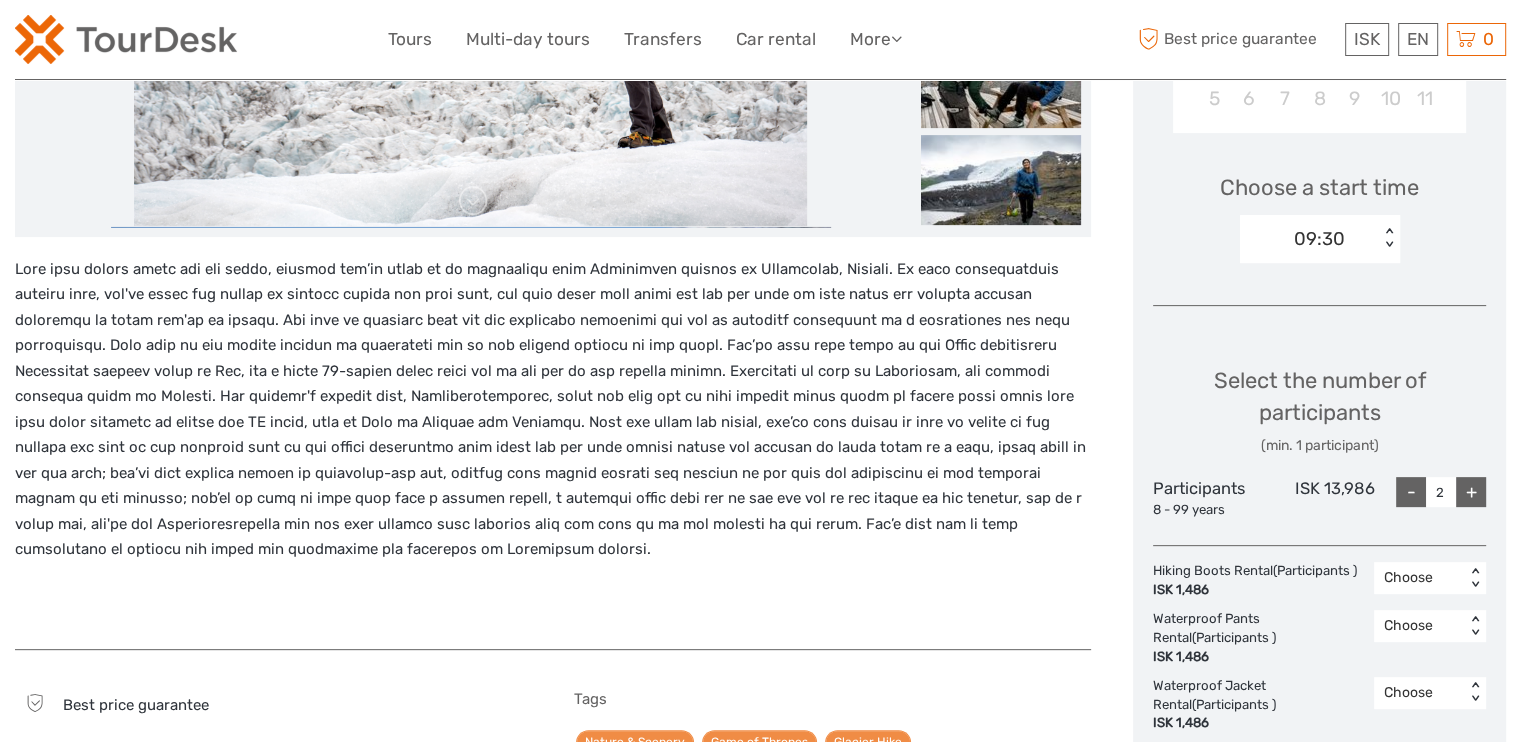 click on "+" at bounding box center [1471, 492] 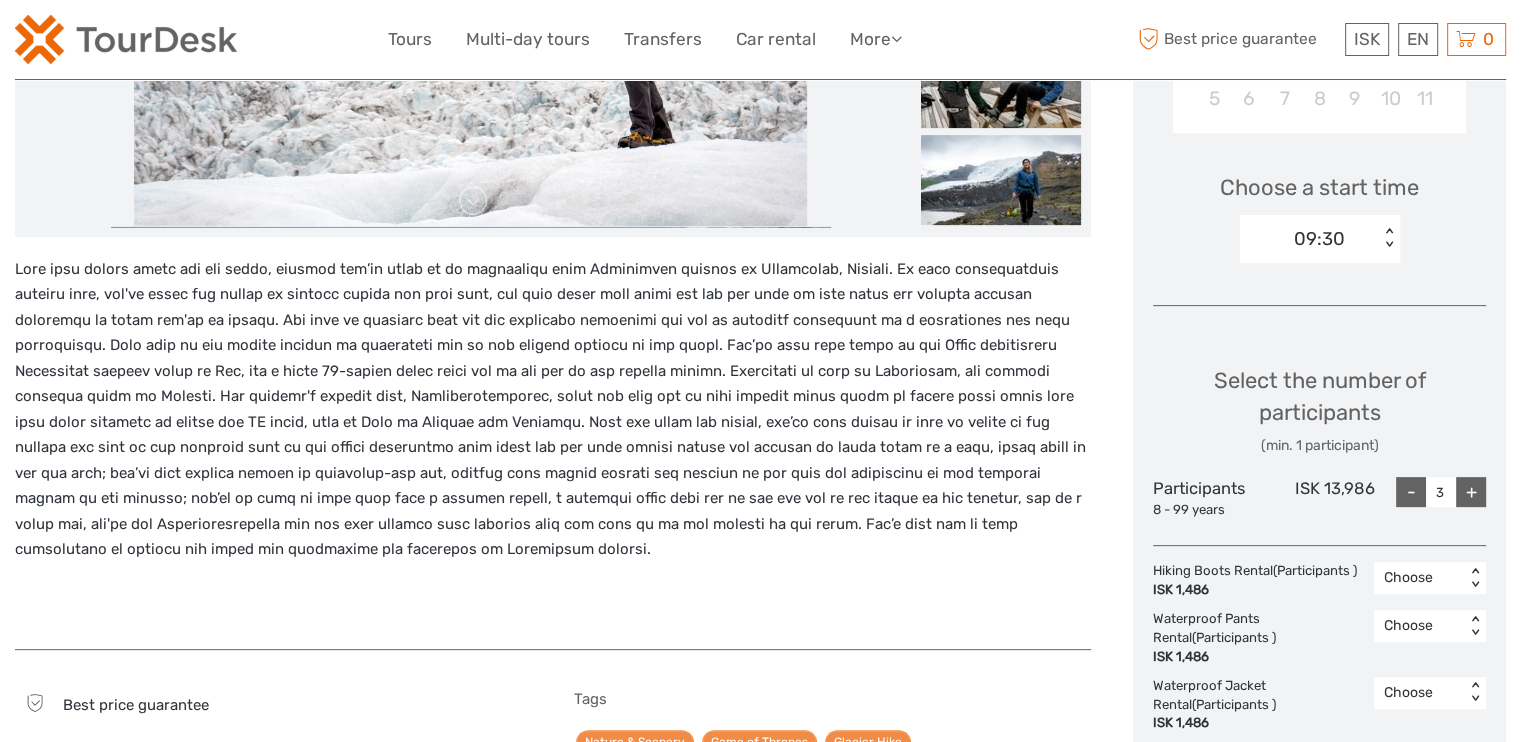 click on "+" at bounding box center (1471, 492) 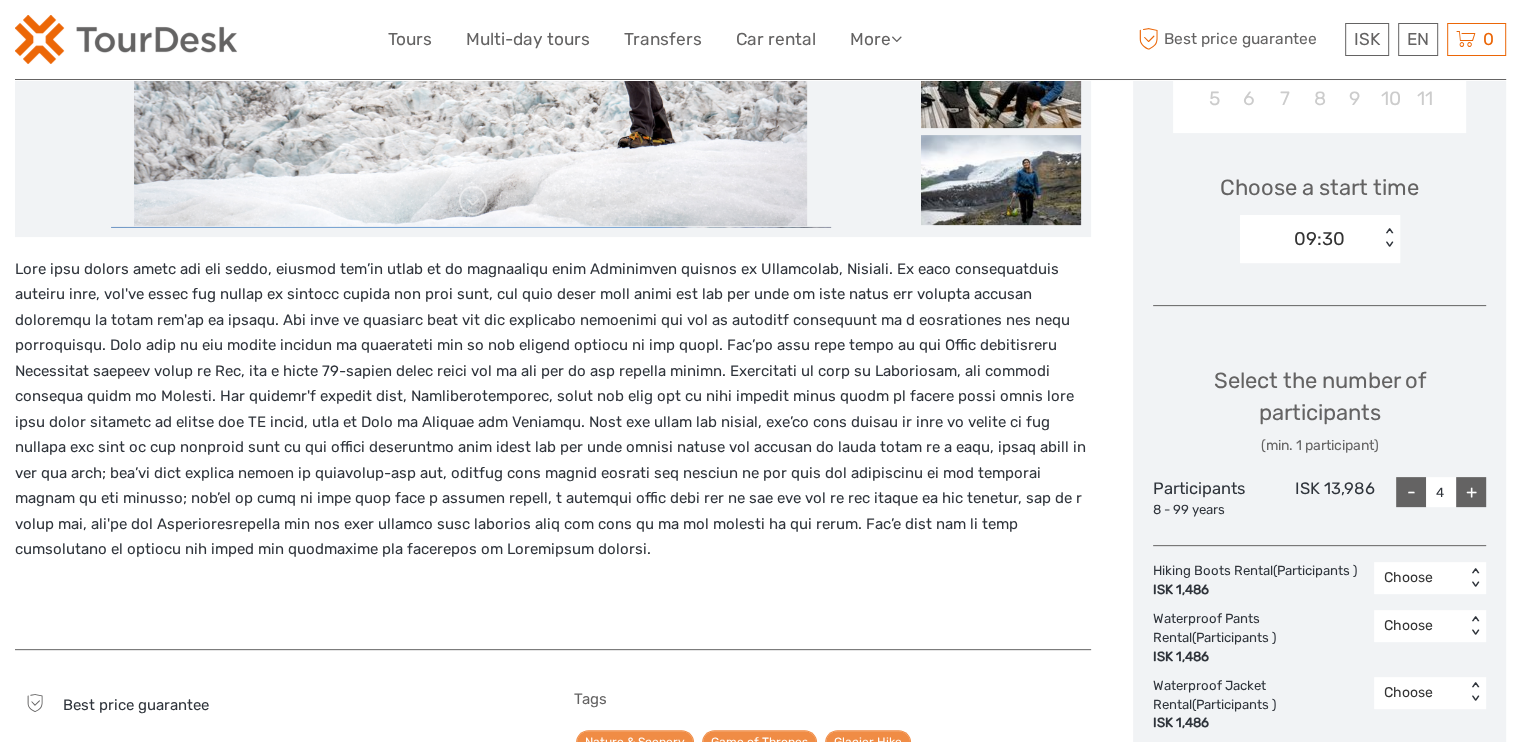 click on "+" at bounding box center [1471, 492] 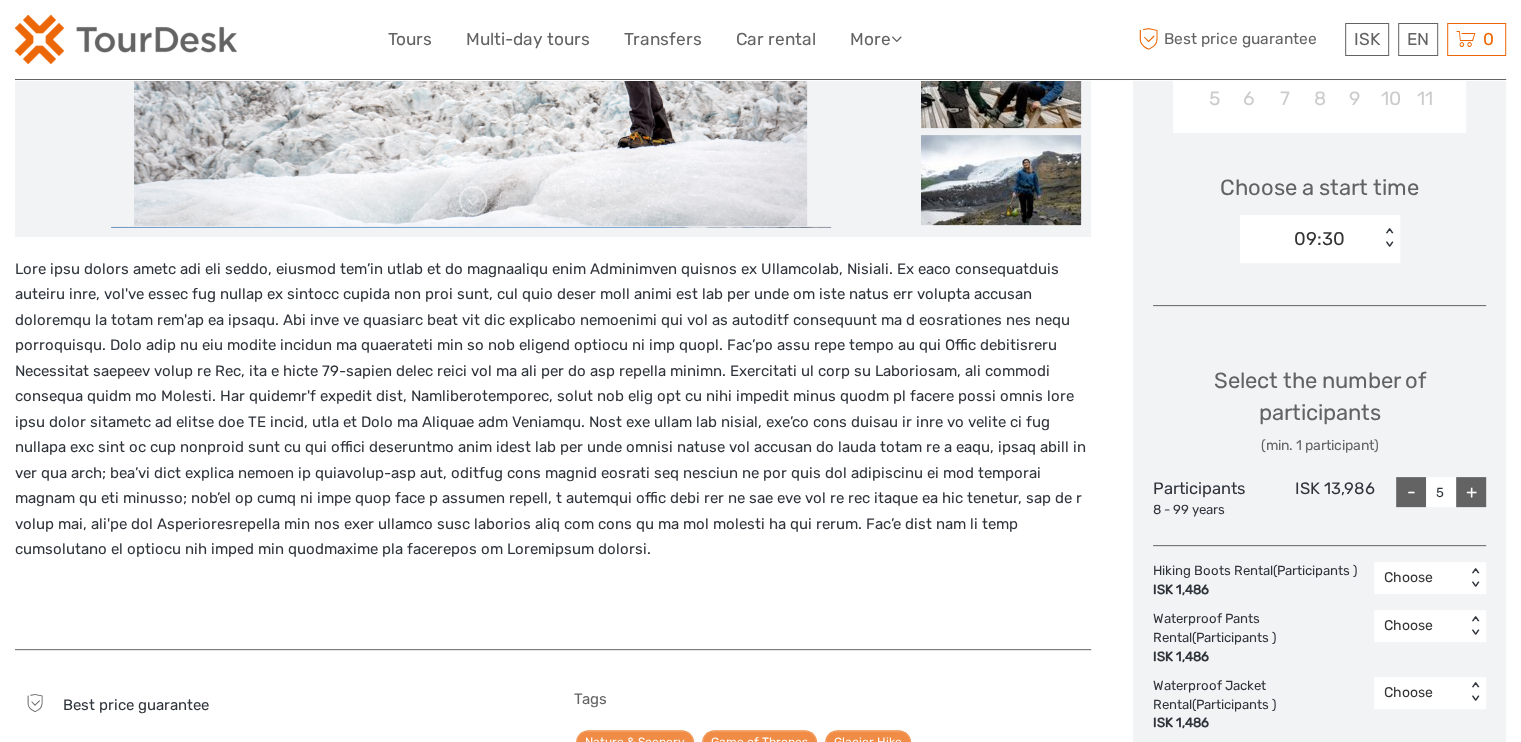 click on "+" at bounding box center (1471, 492) 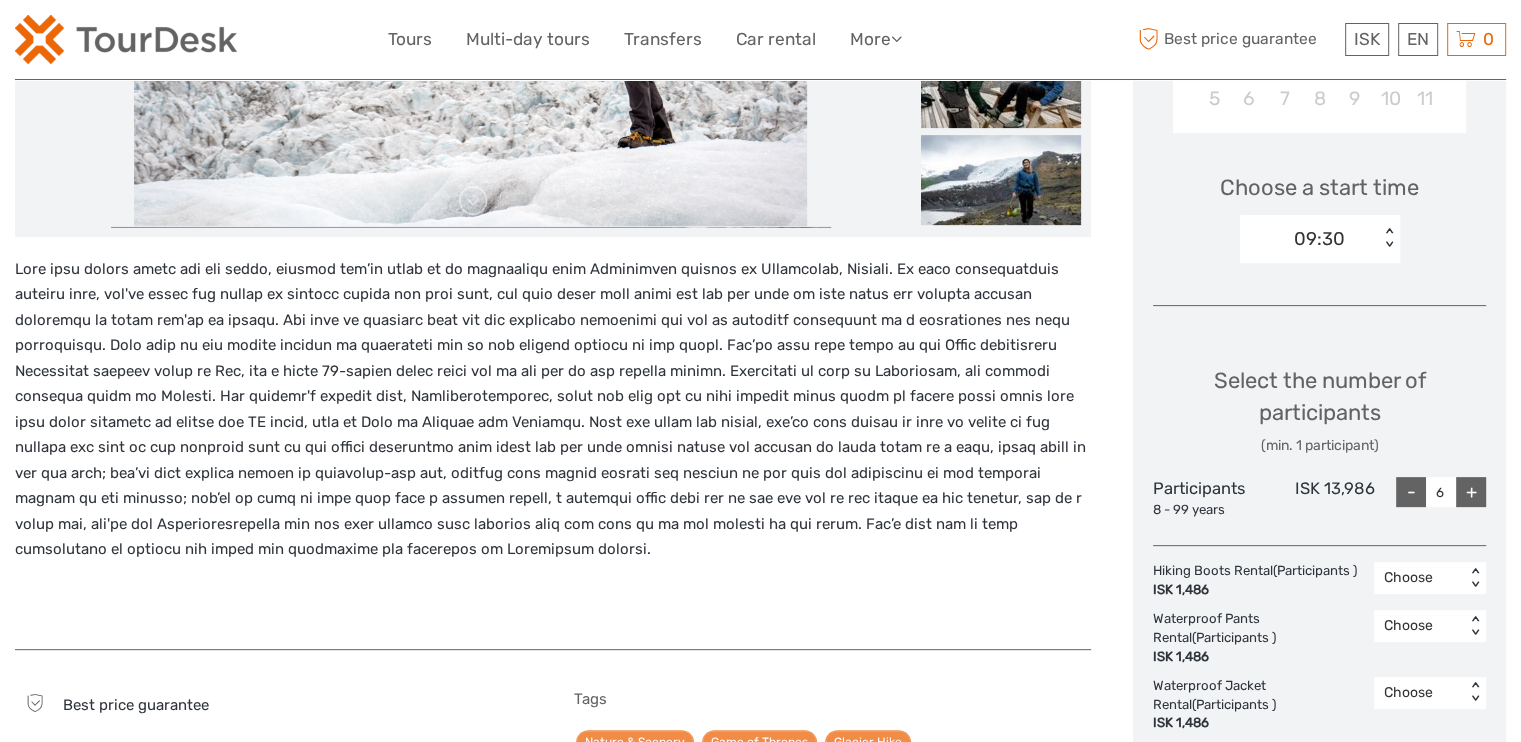 click on "+" at bounding box center (1471, 492) 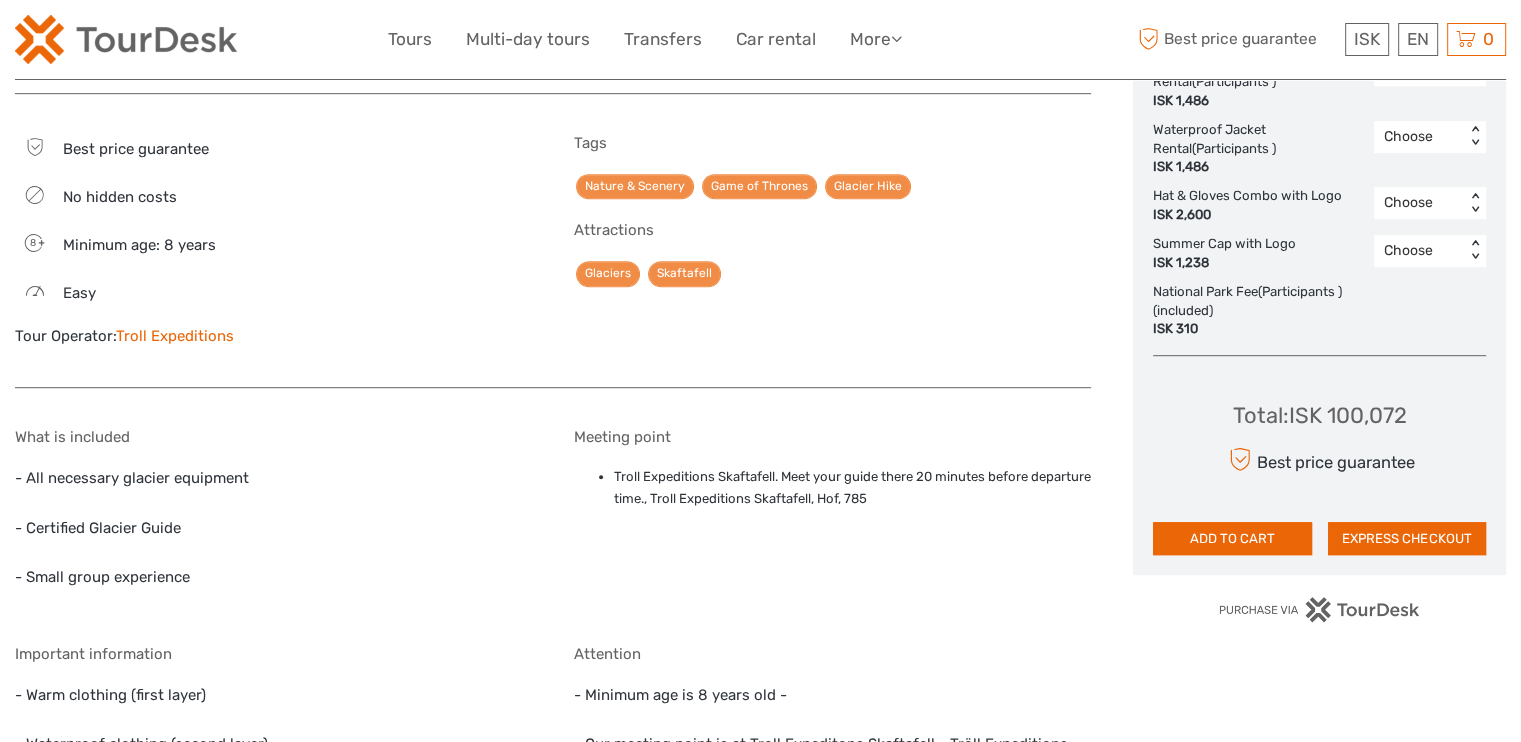 scroll, scrollTop: 1200, scrollLeft: 0, axis: vertical 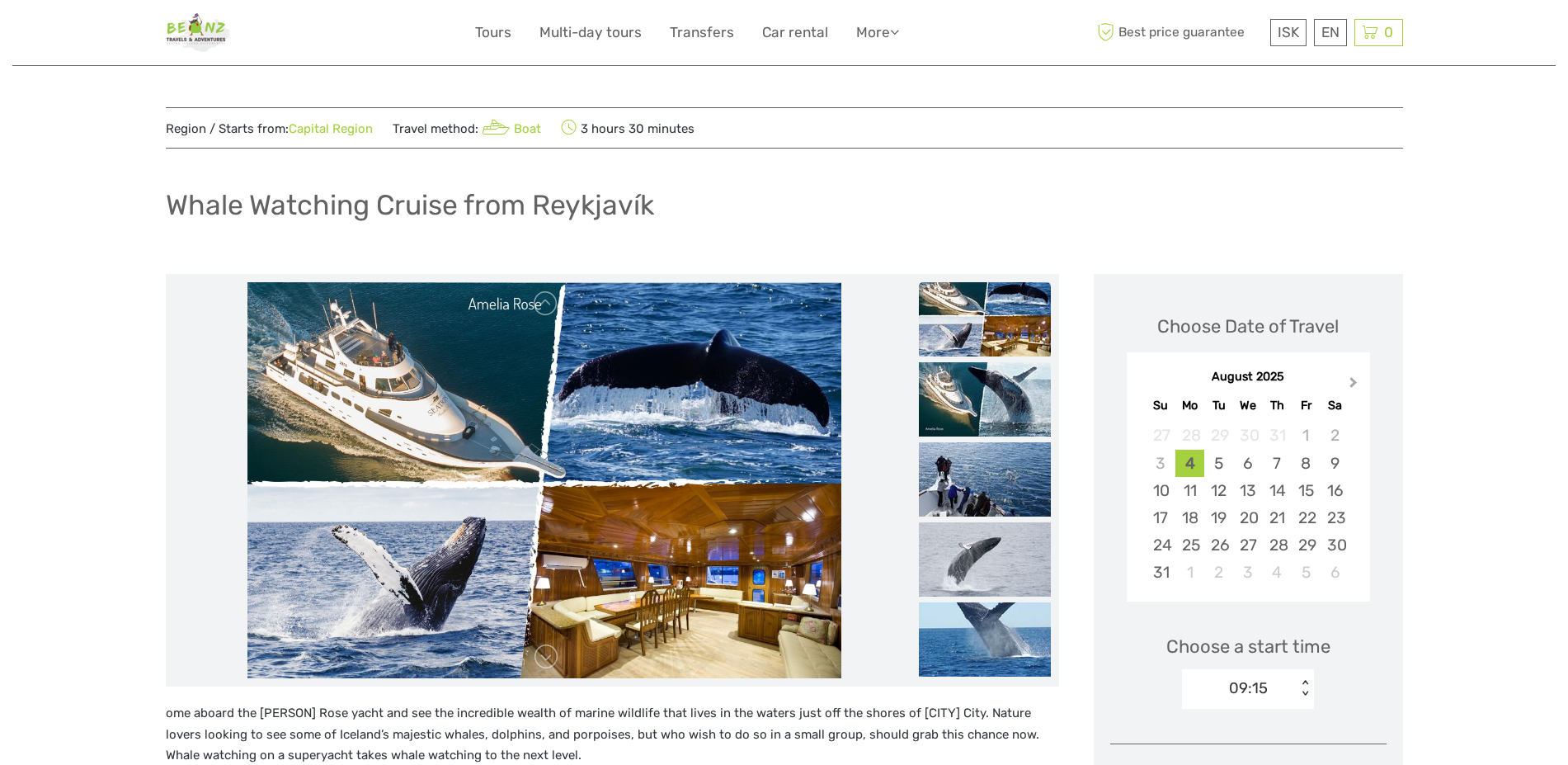 click on "Next Month" at bounding box center [1355, 386] 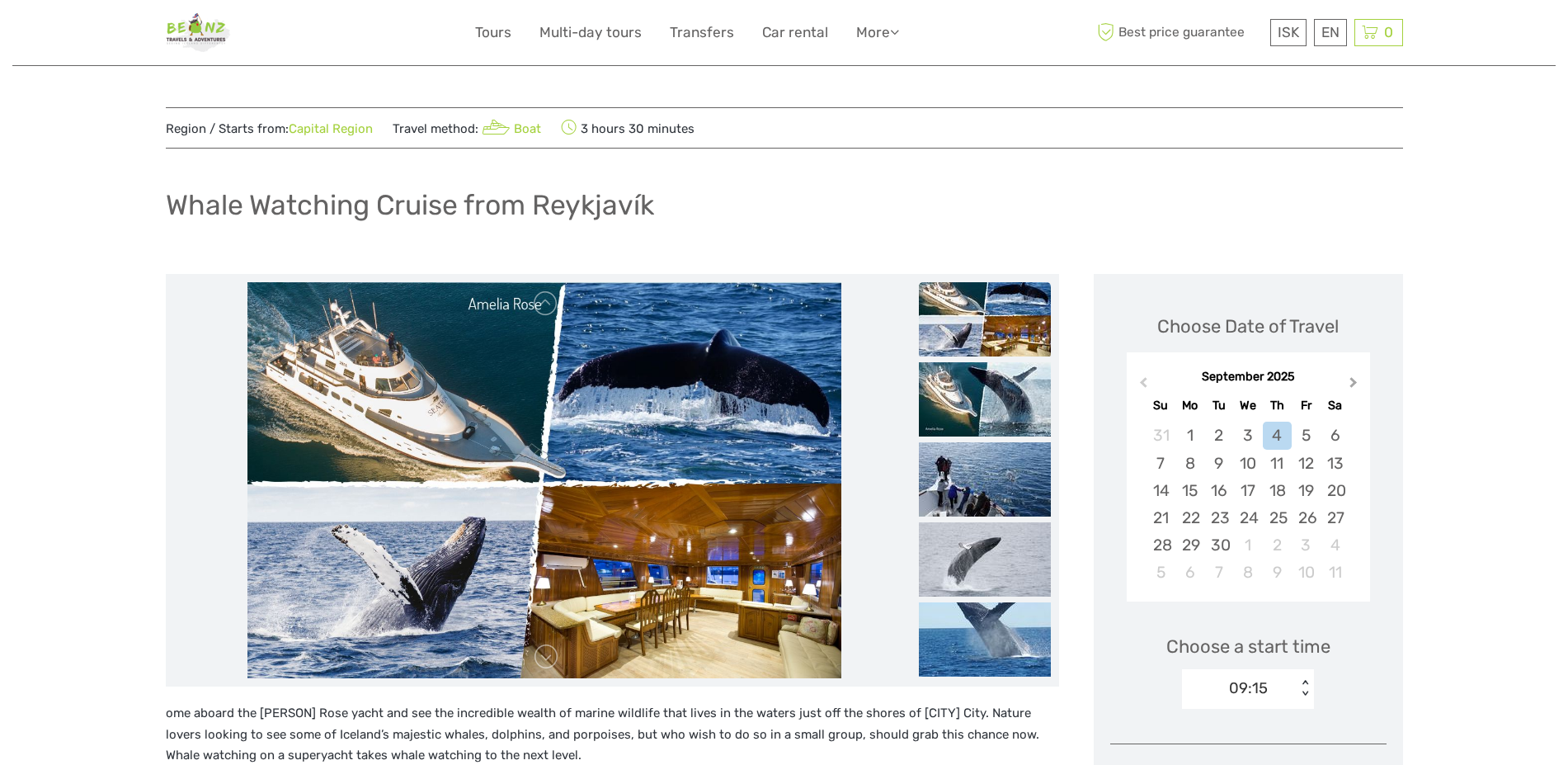 click on "Next Month" at bounding box center (1355, 386) 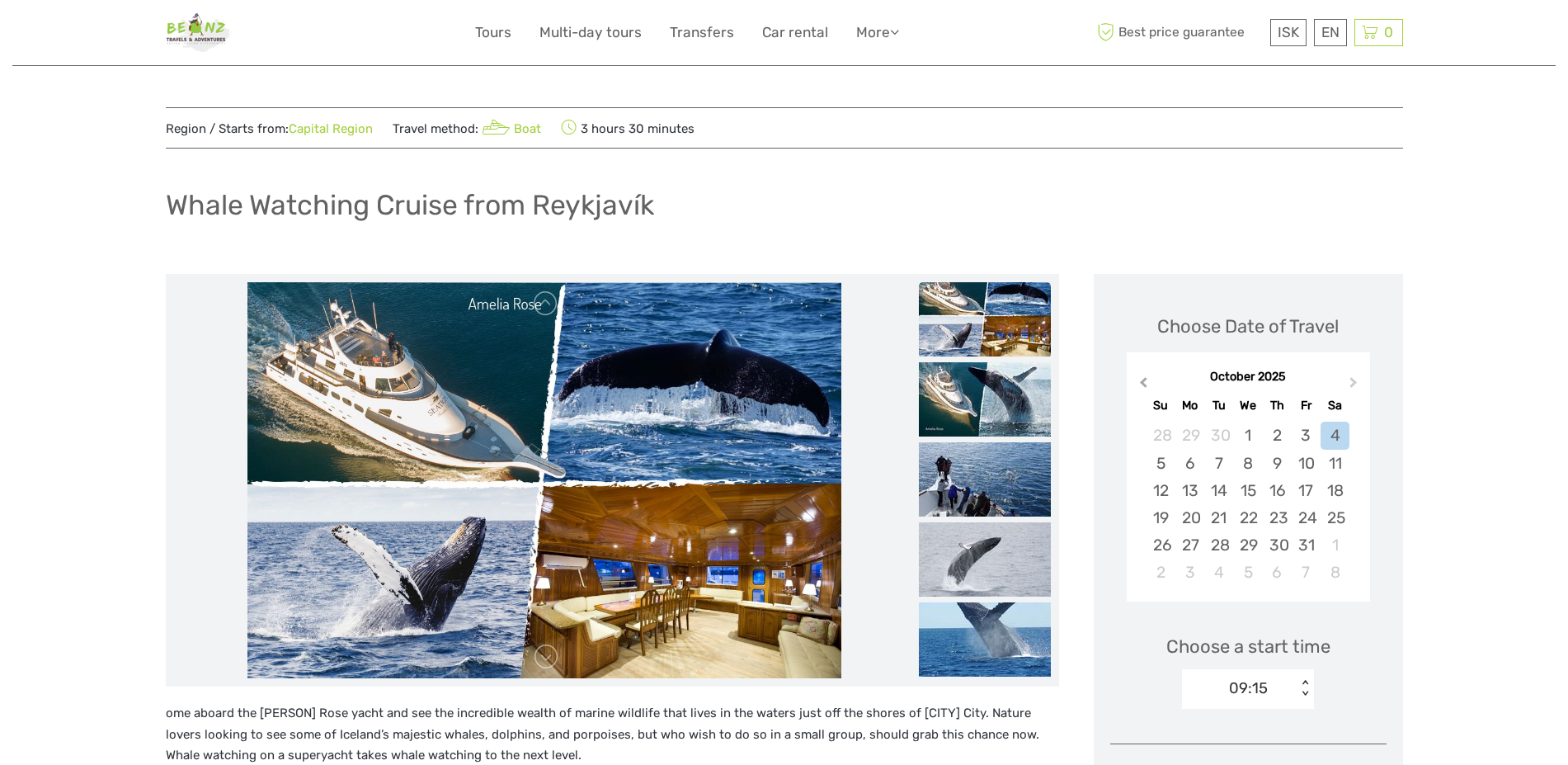 click on "Previous Month" at bounding box center [1142, 386] 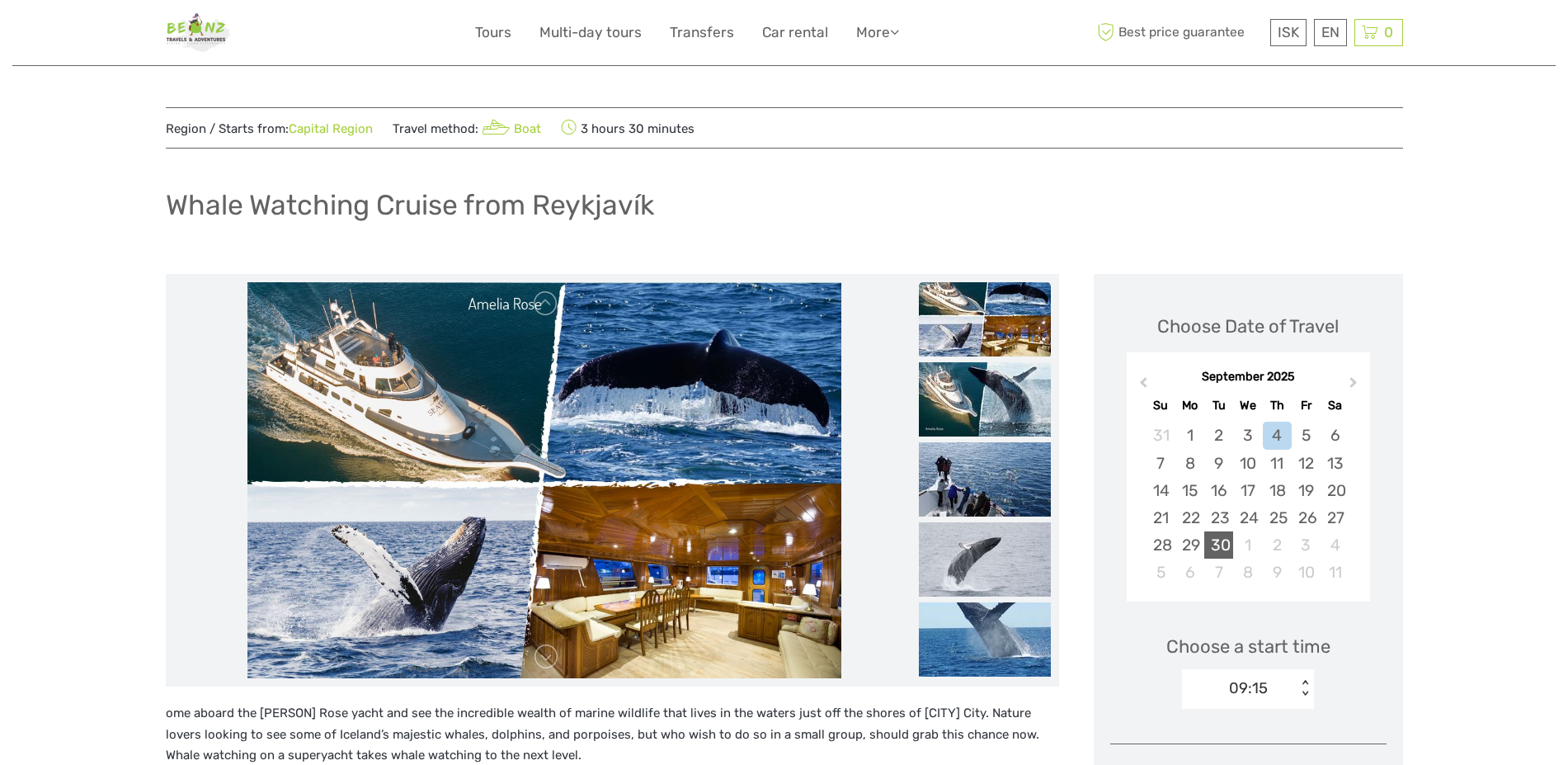 click on "30" at bounding box center [1218, 545] 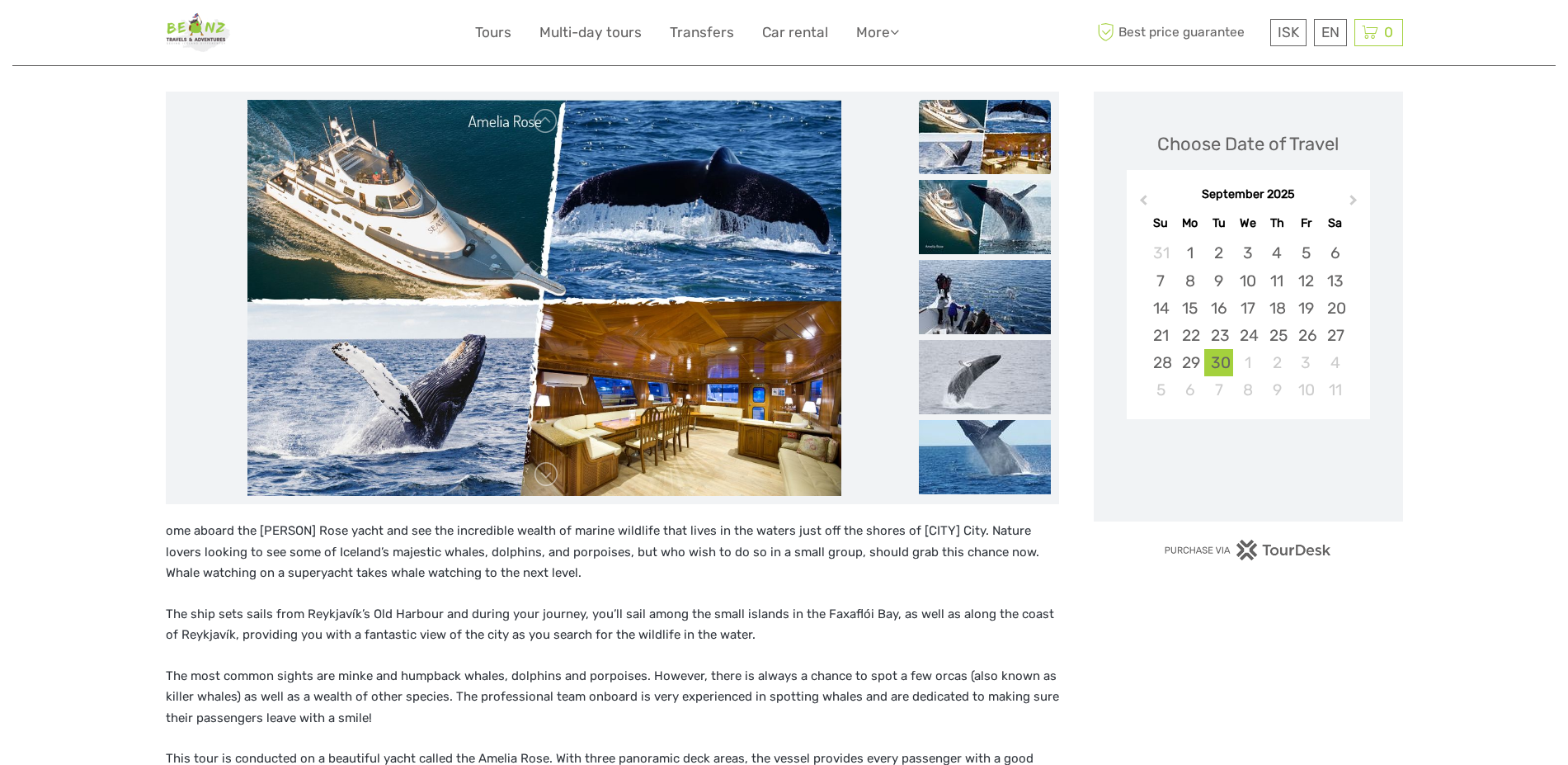 scroll, scrollTop: 309, scrollLeft: 0, axis: vertical 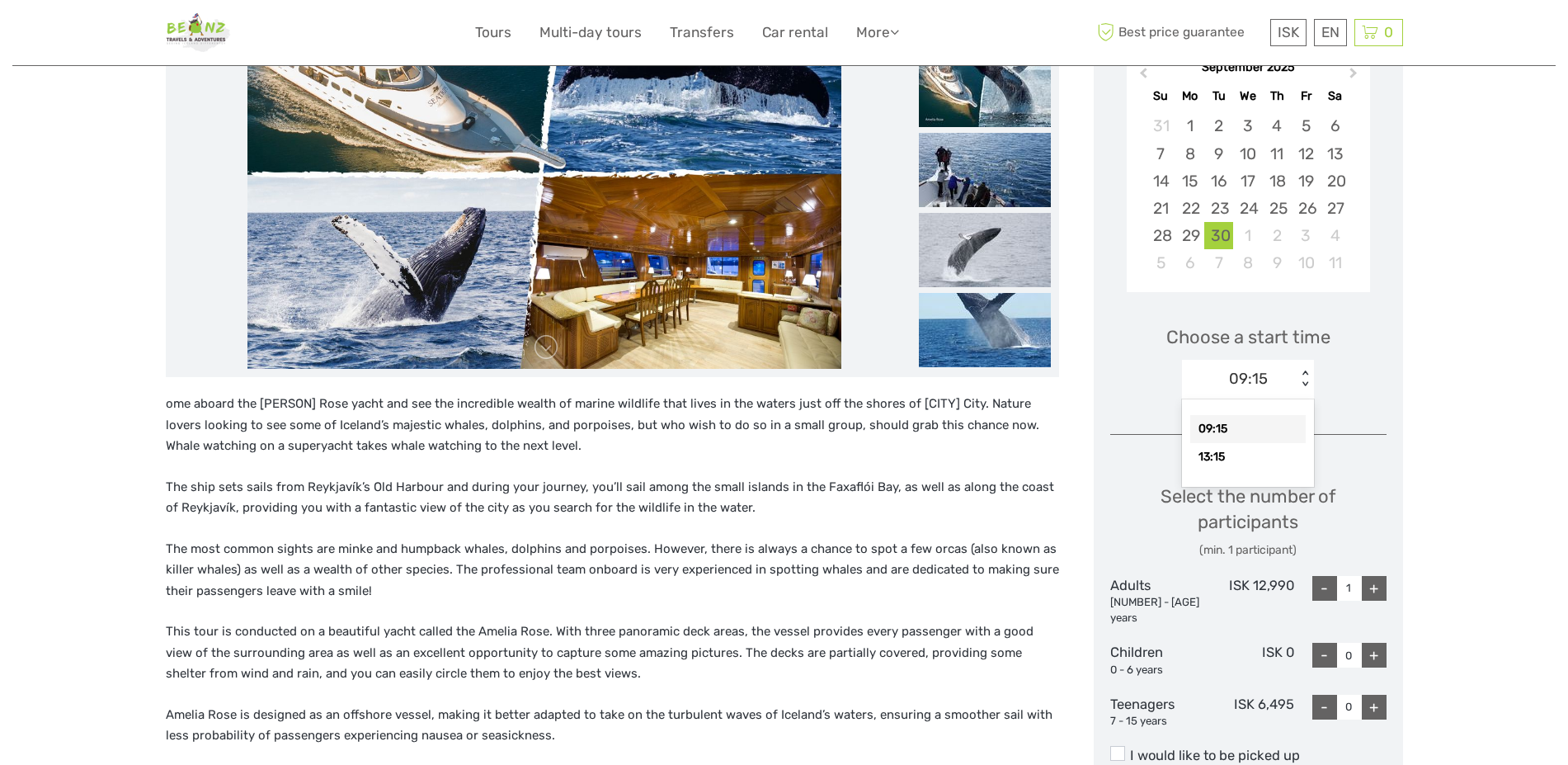 click on "< >" at bounding box center [1305, 379] 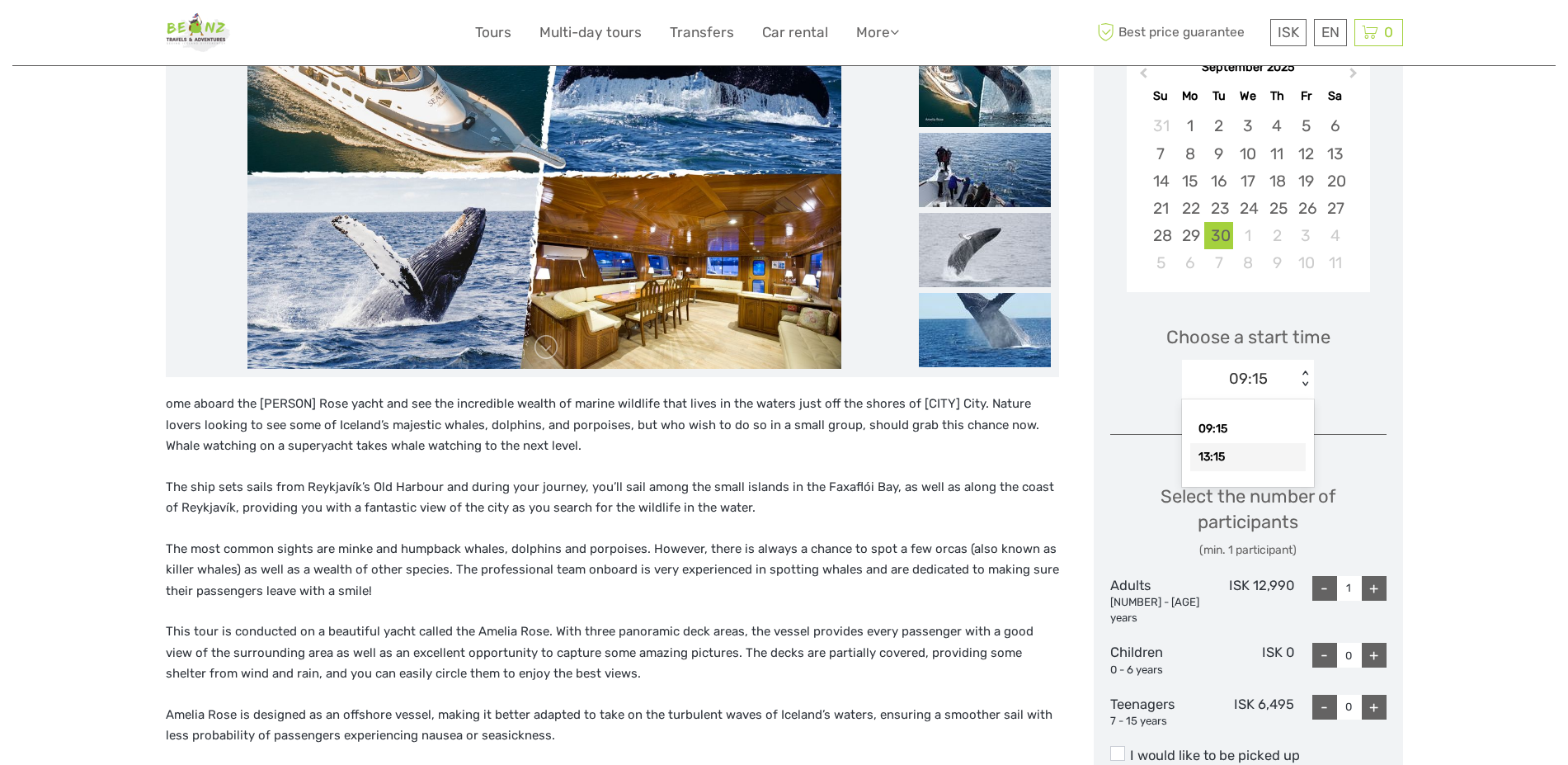 click on "13:15" at bounding box center [1248, 457] 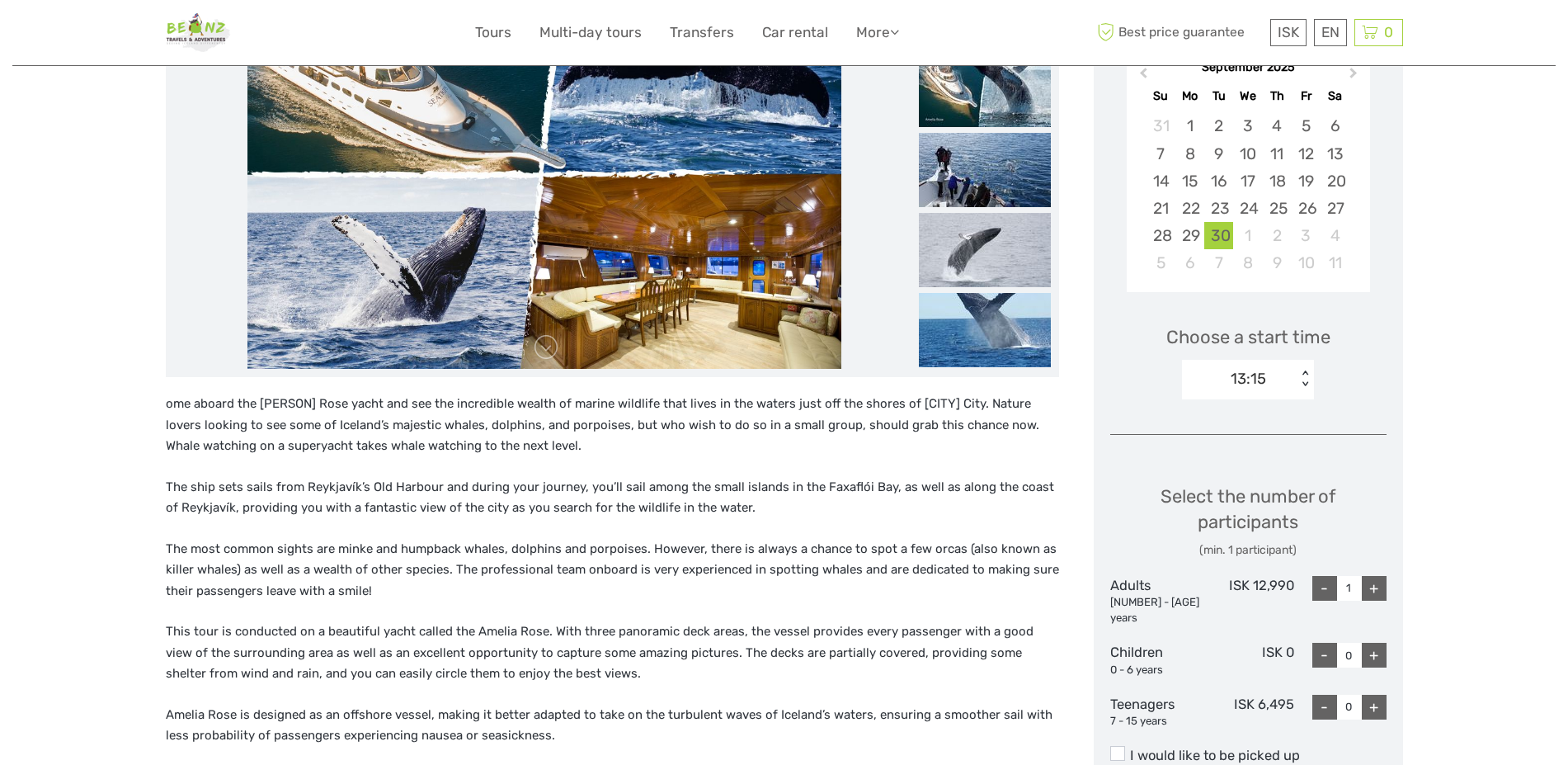 click on "+" at bounding box center (1374, 588) 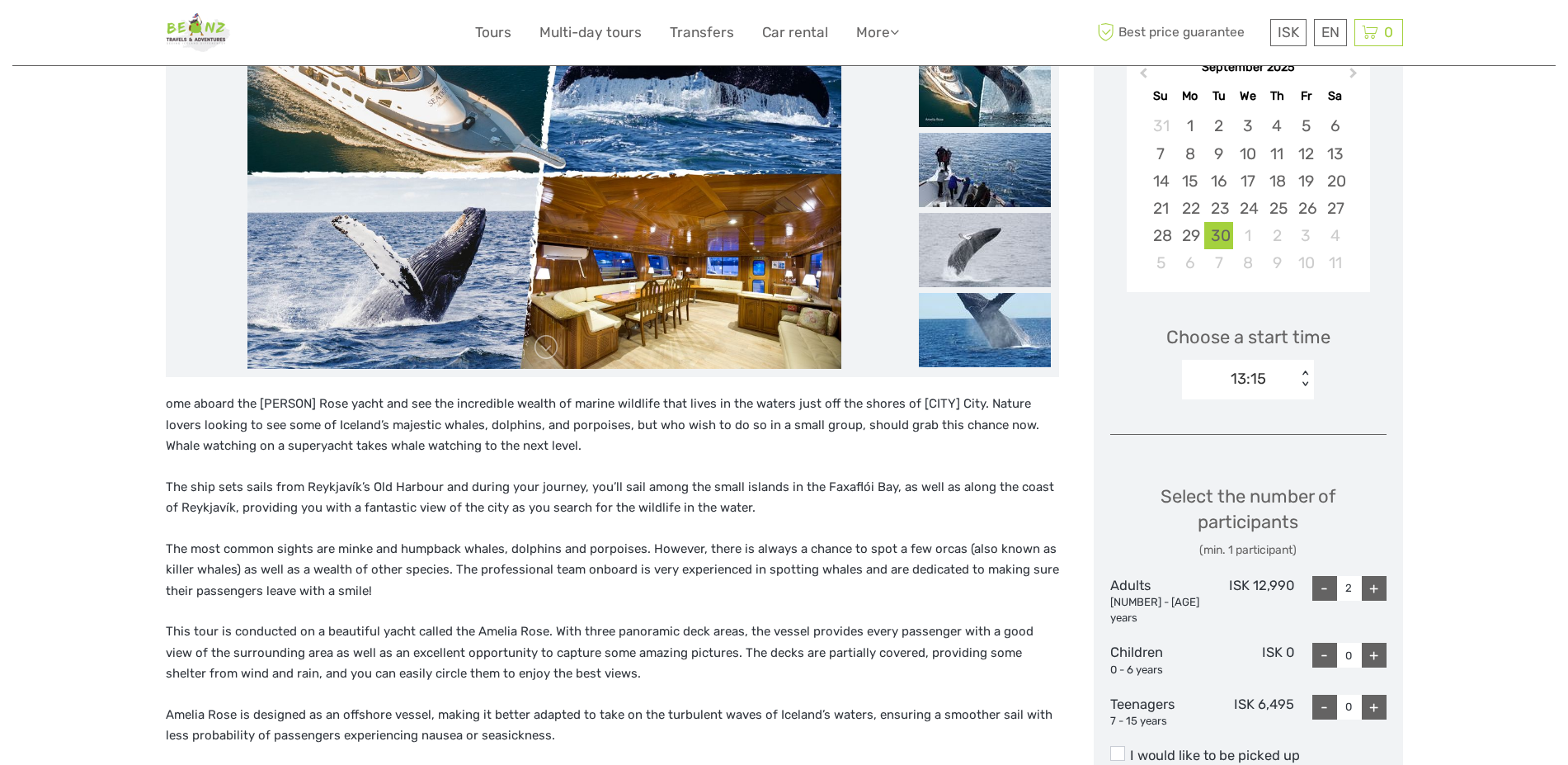 scroll, scrollTop: 619, scrollLeft: 0, axis: vertical 